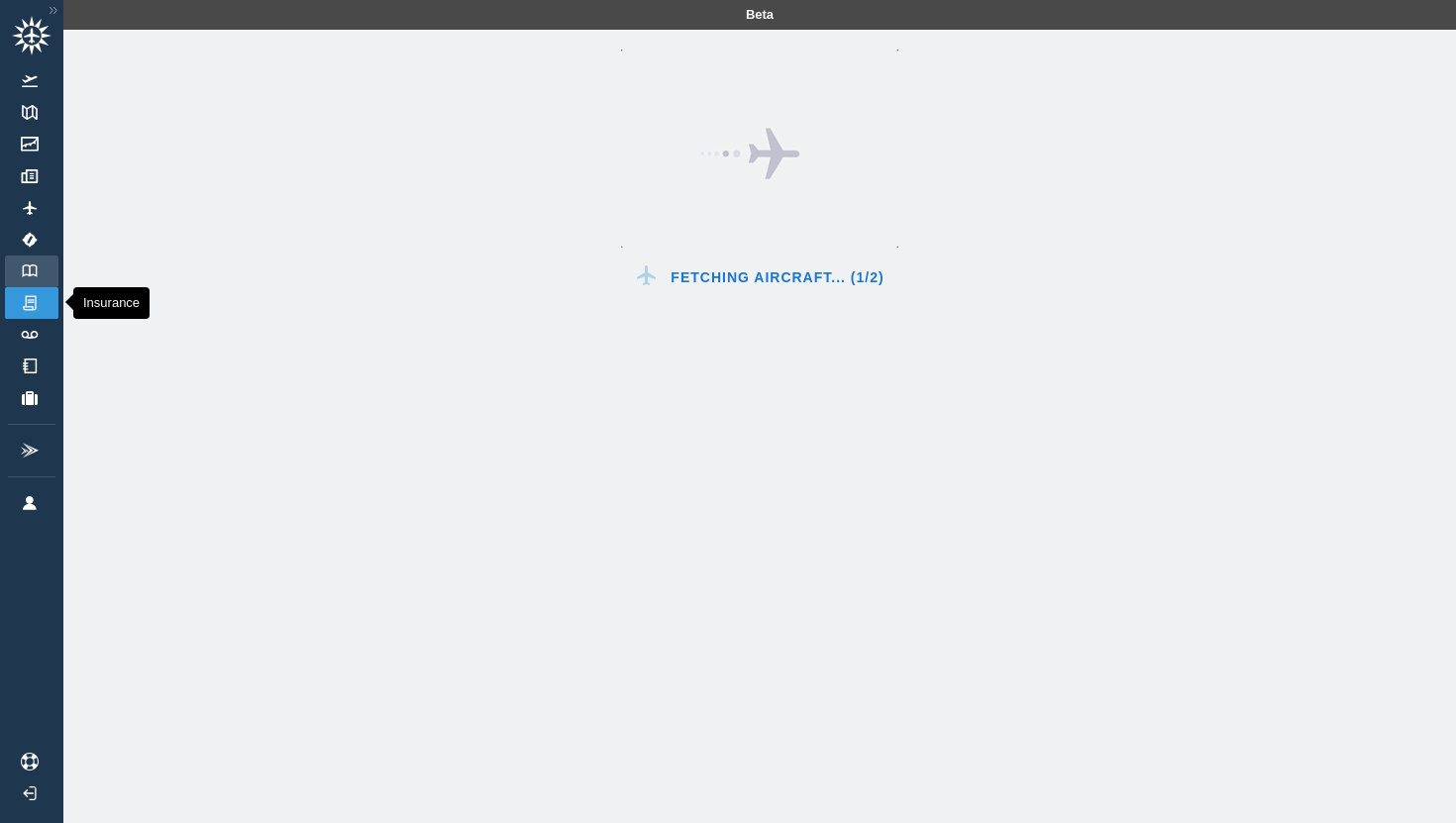 scroll, scrollTop: 0, scrollLeft: 0, axis: both 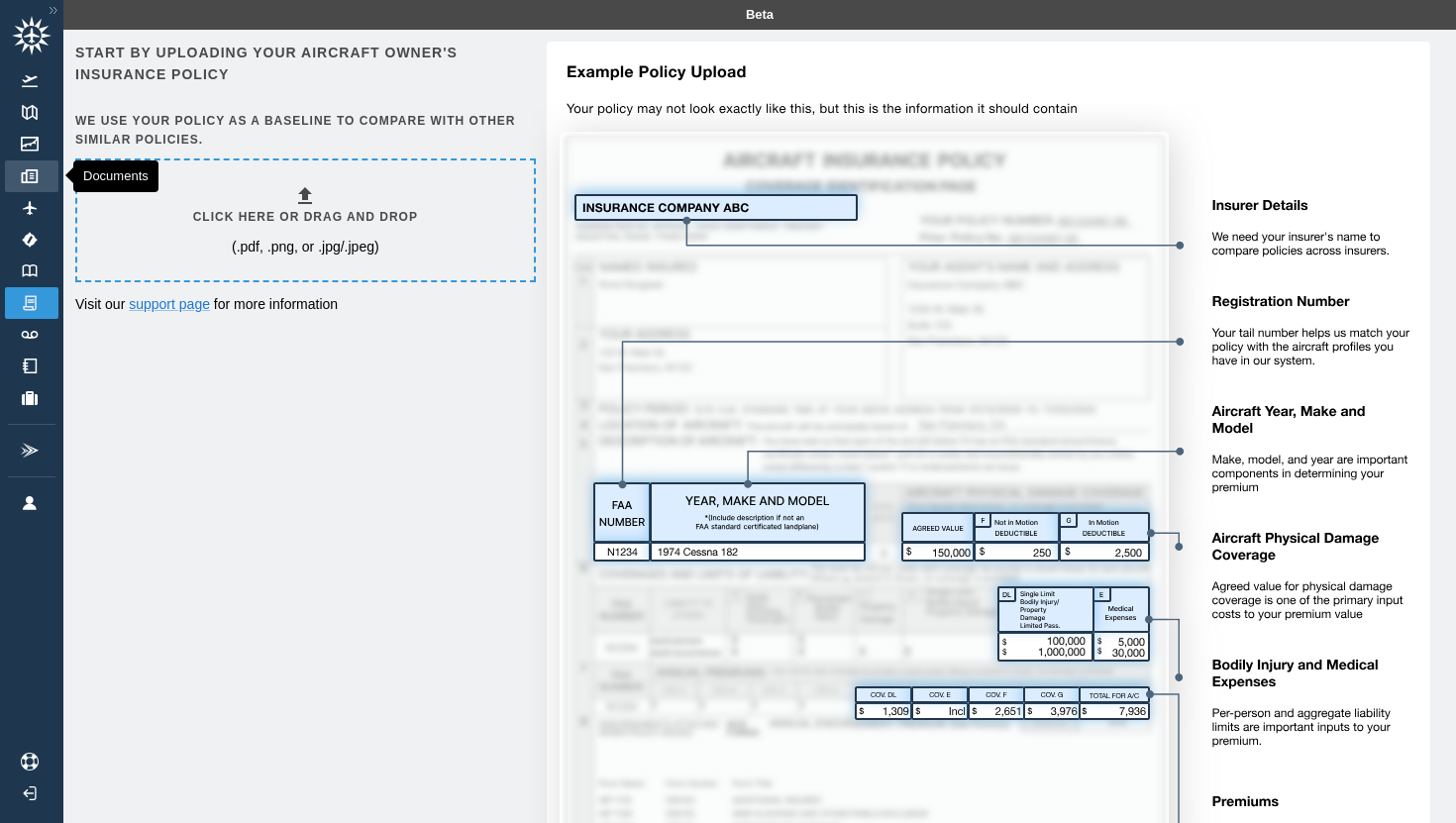 click at bounding box center [30, 176] 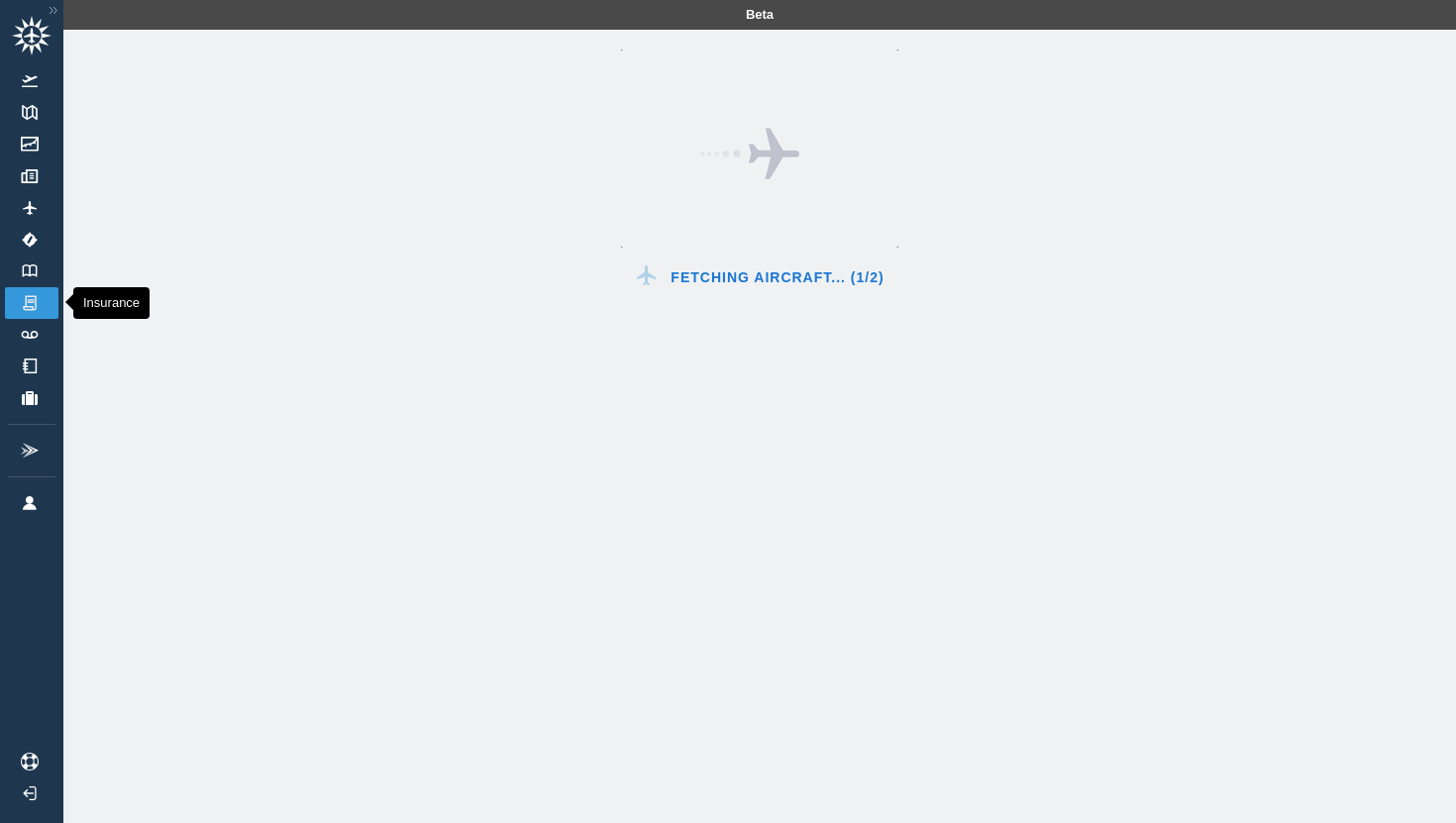 scroll, scrollTop: 0, scrollLeft: 0, axis: both 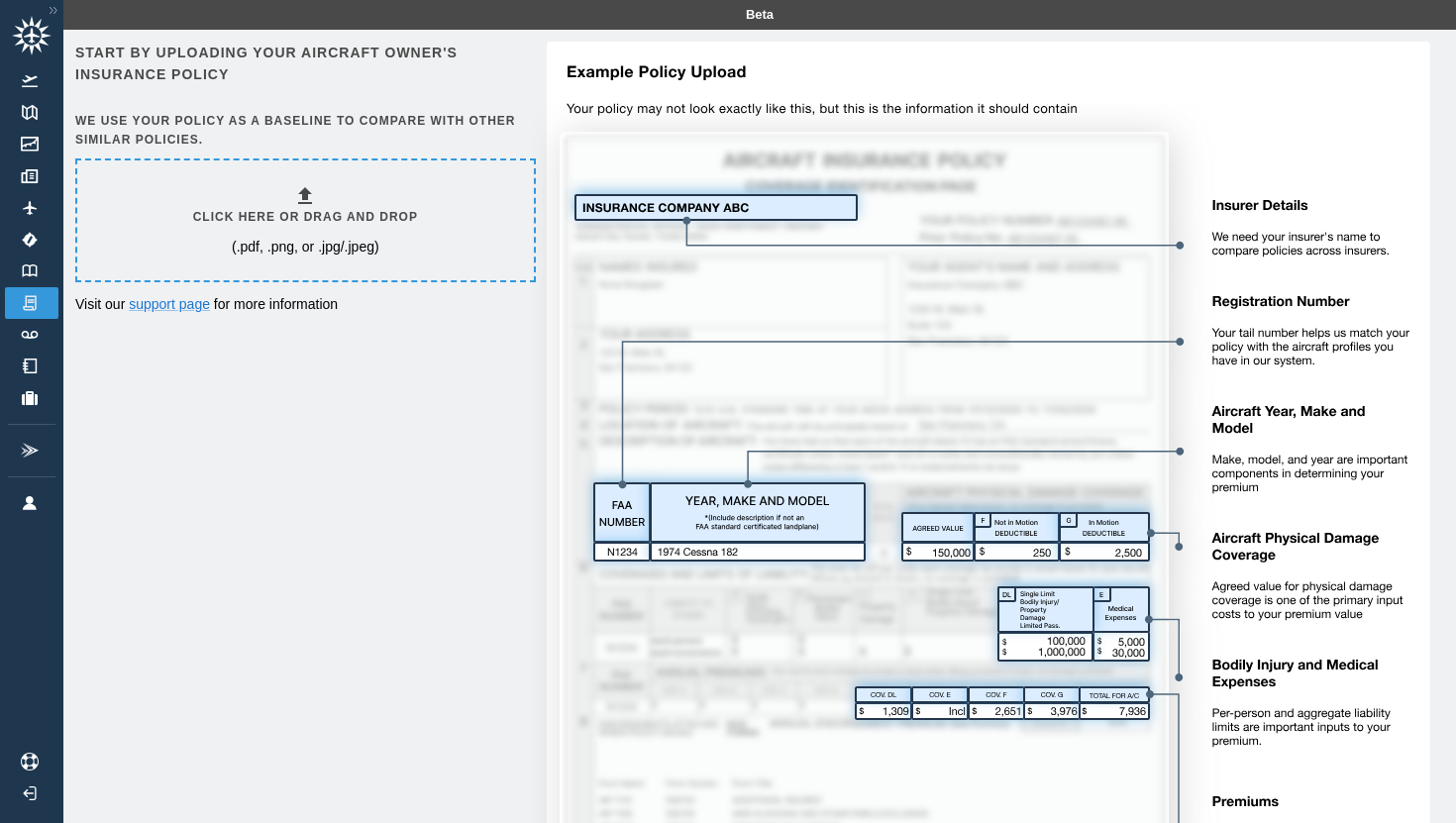 click on "Click here or drag and drop (.pdf, .png, or .jpg/.jpeg)" at bounding box center (305, 220) 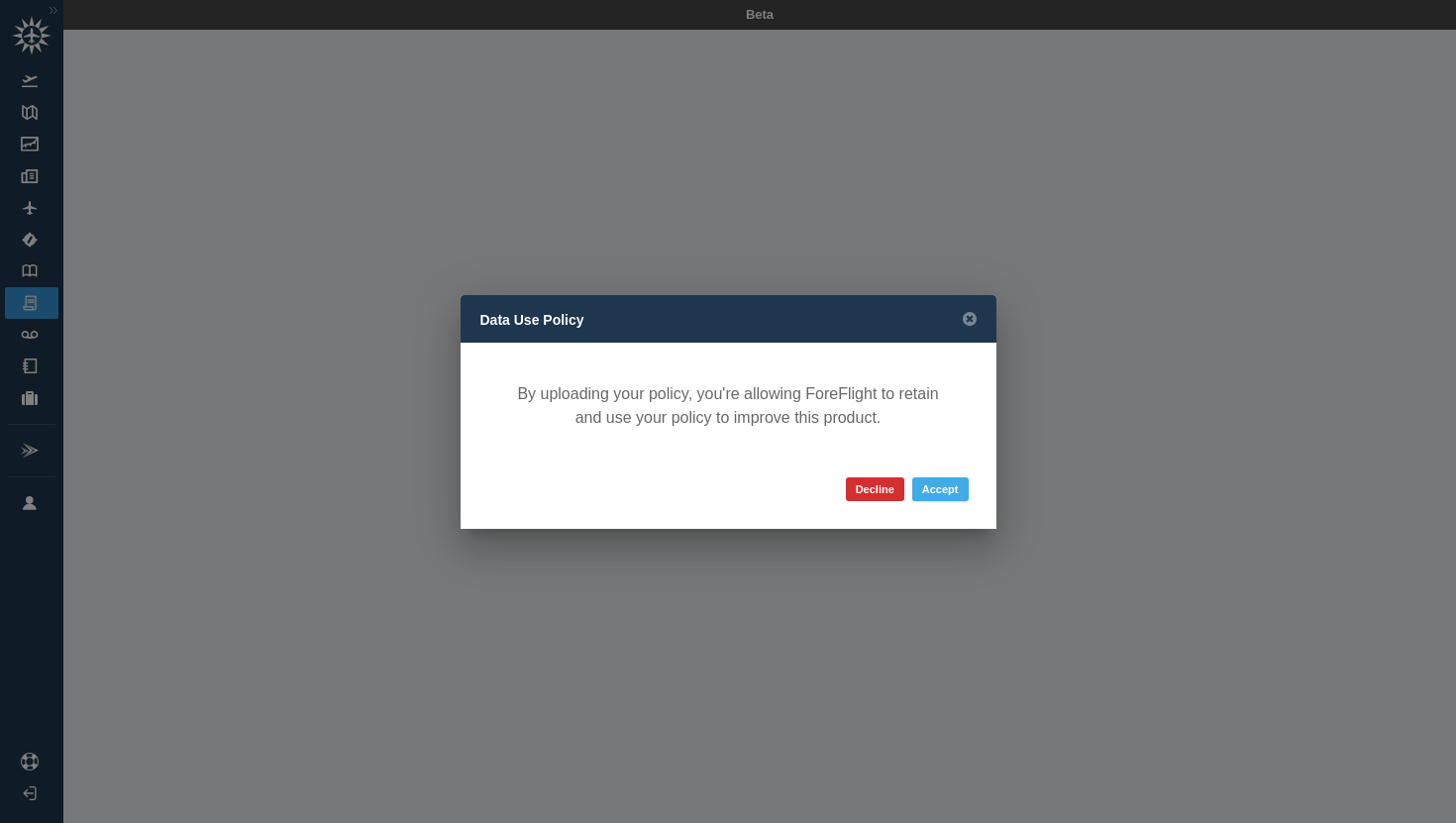 click on "Accept" at bounding box center [940, 489] 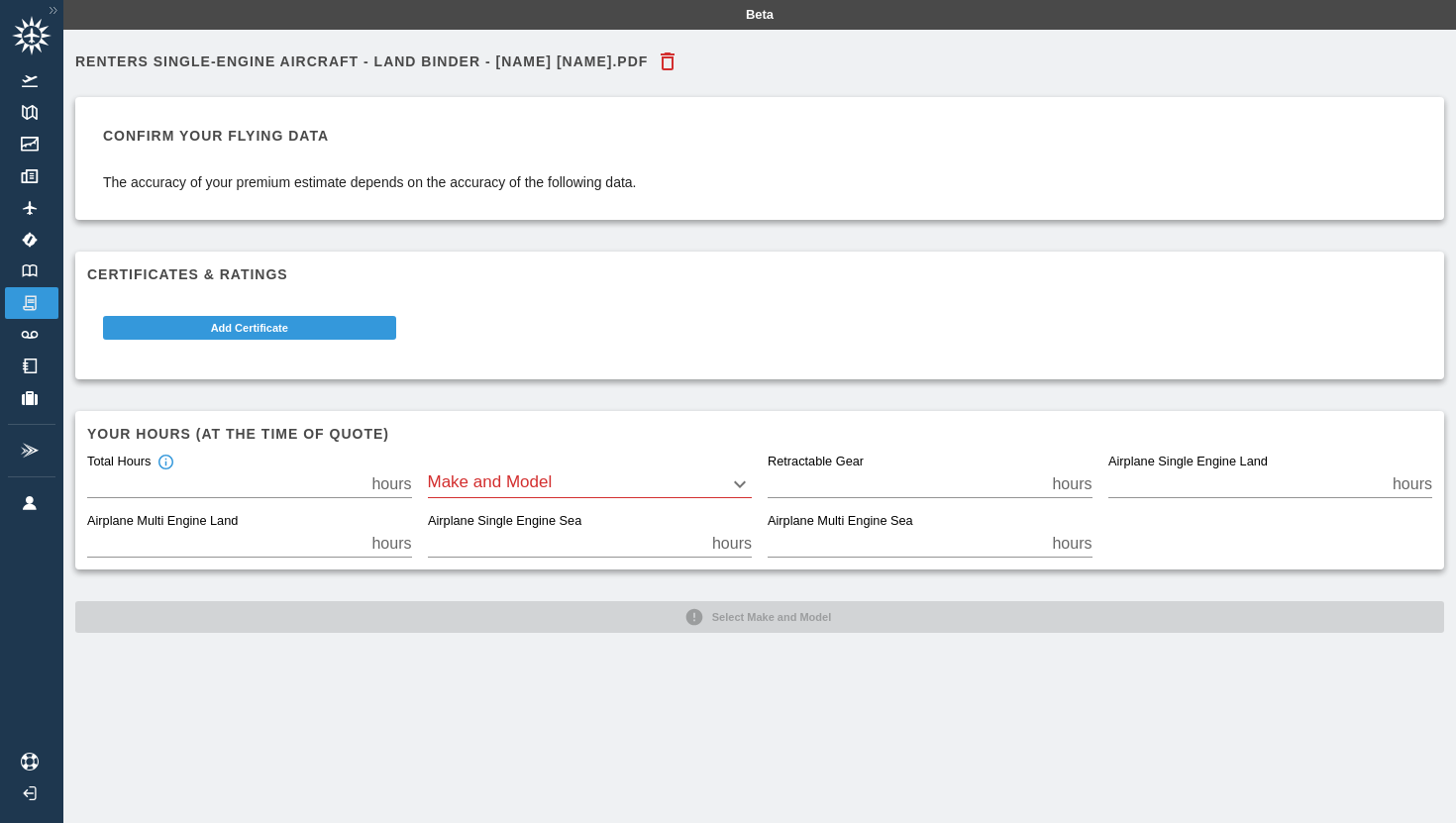 click on "Beta Renters Single-Engine Aircraft - Land Binder - [NAME] [NAME].pdf Confirm your flying data The accuracy of your premium estimate depends on the accuracy of the following data. Certificates & Ratings Add Certificate Your hours (at the time of quote) Total Hours ** hours Make and Model ​ Retractable Gear * hours Airplane Single Engine Land ** hours Airplane Multi Engine Land * hours Airplane Single Engine Sea * hours Airplane Multi Engine Sea * hours Select Make and Model" at bounding box center [728, 411] 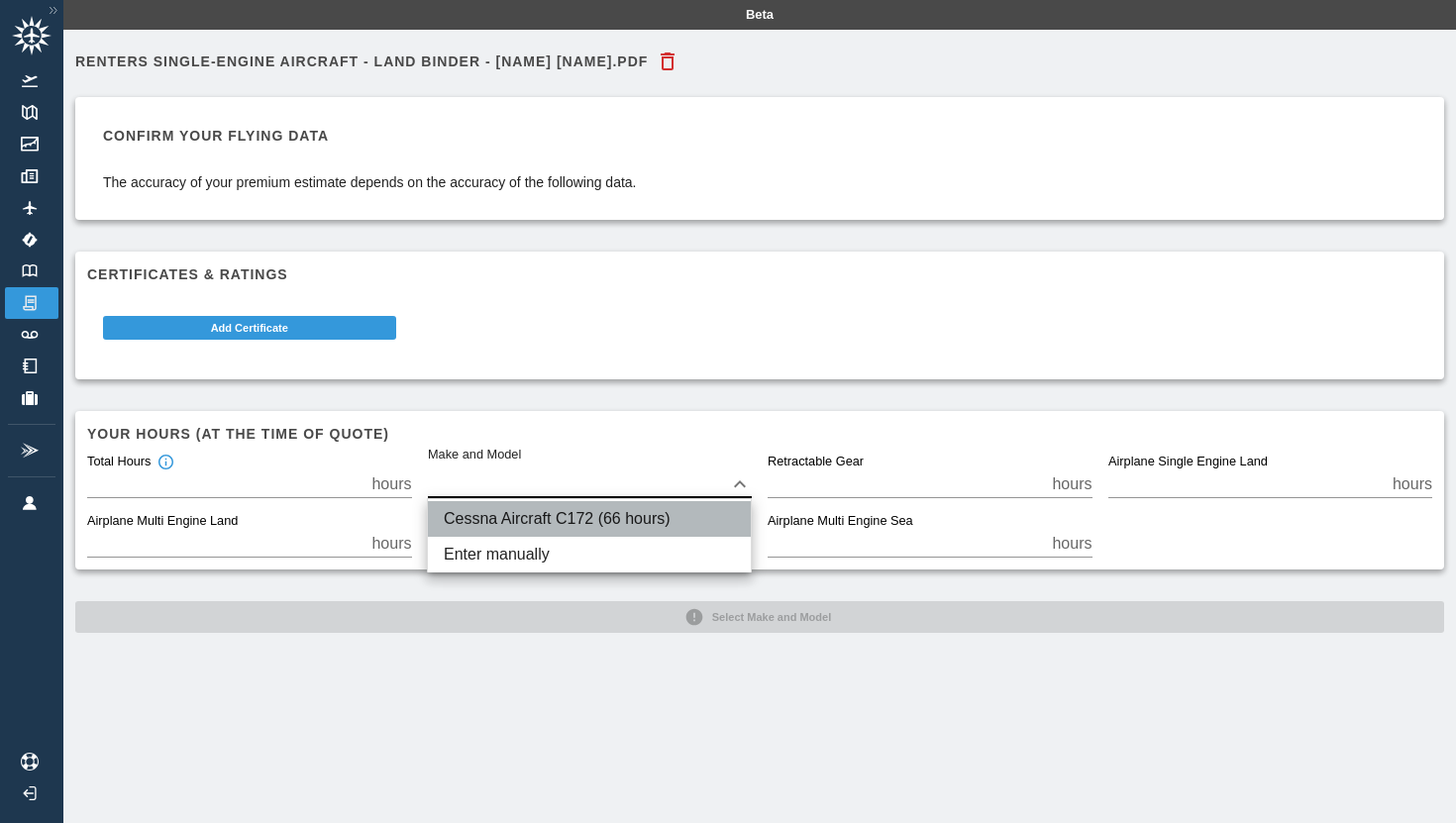 click on "Cessna Aircraft C172 (66 hours)" at bounding box center [589, 519] 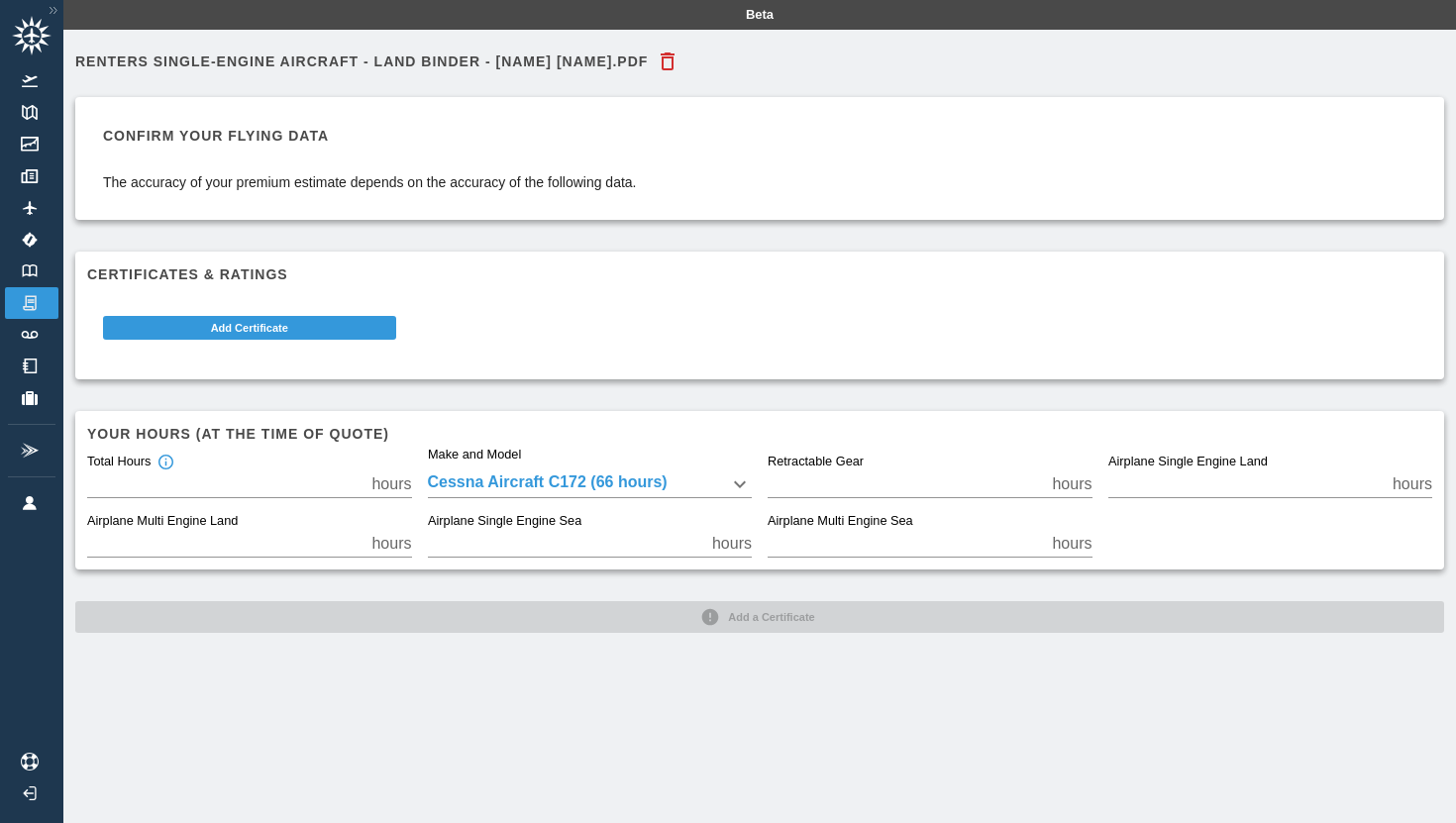 click on "Make and Model Cessna Aircraft C172 (66 hours) ****" at bounding box center (590, 476) 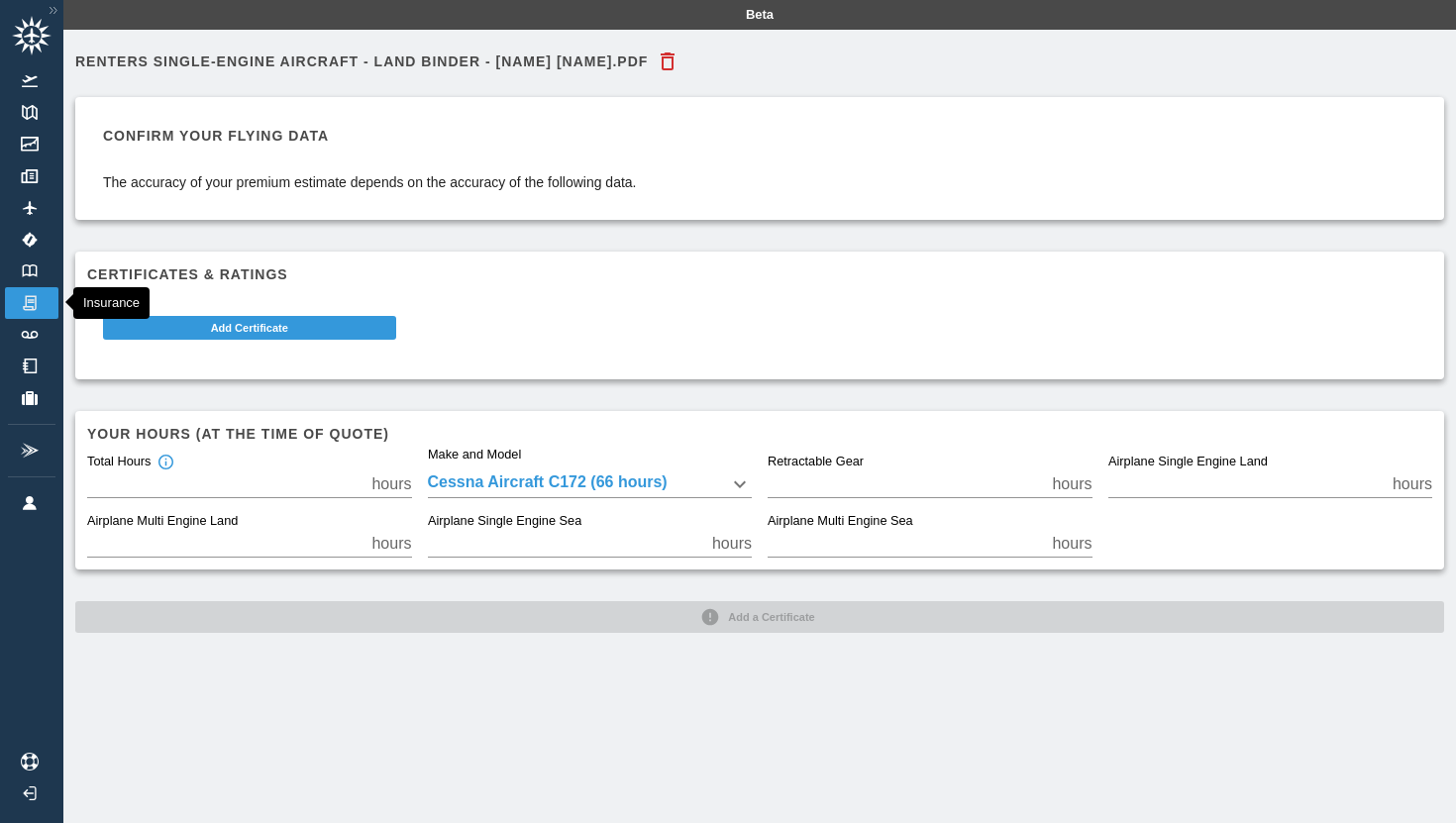 click at bounding box center (30, 303) 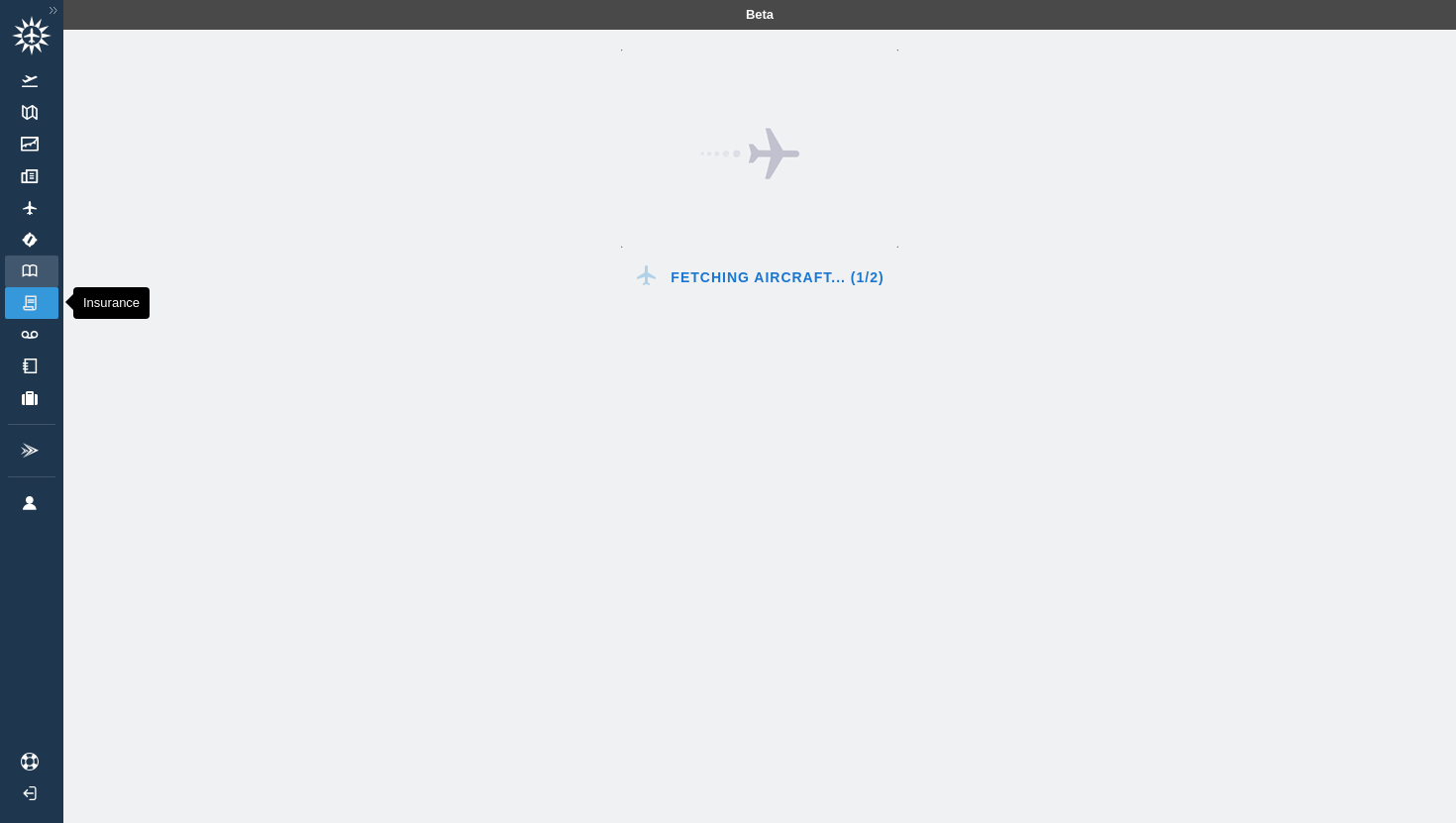 scroll, scrollTop: 0, scrollLeft: 0, axis: both 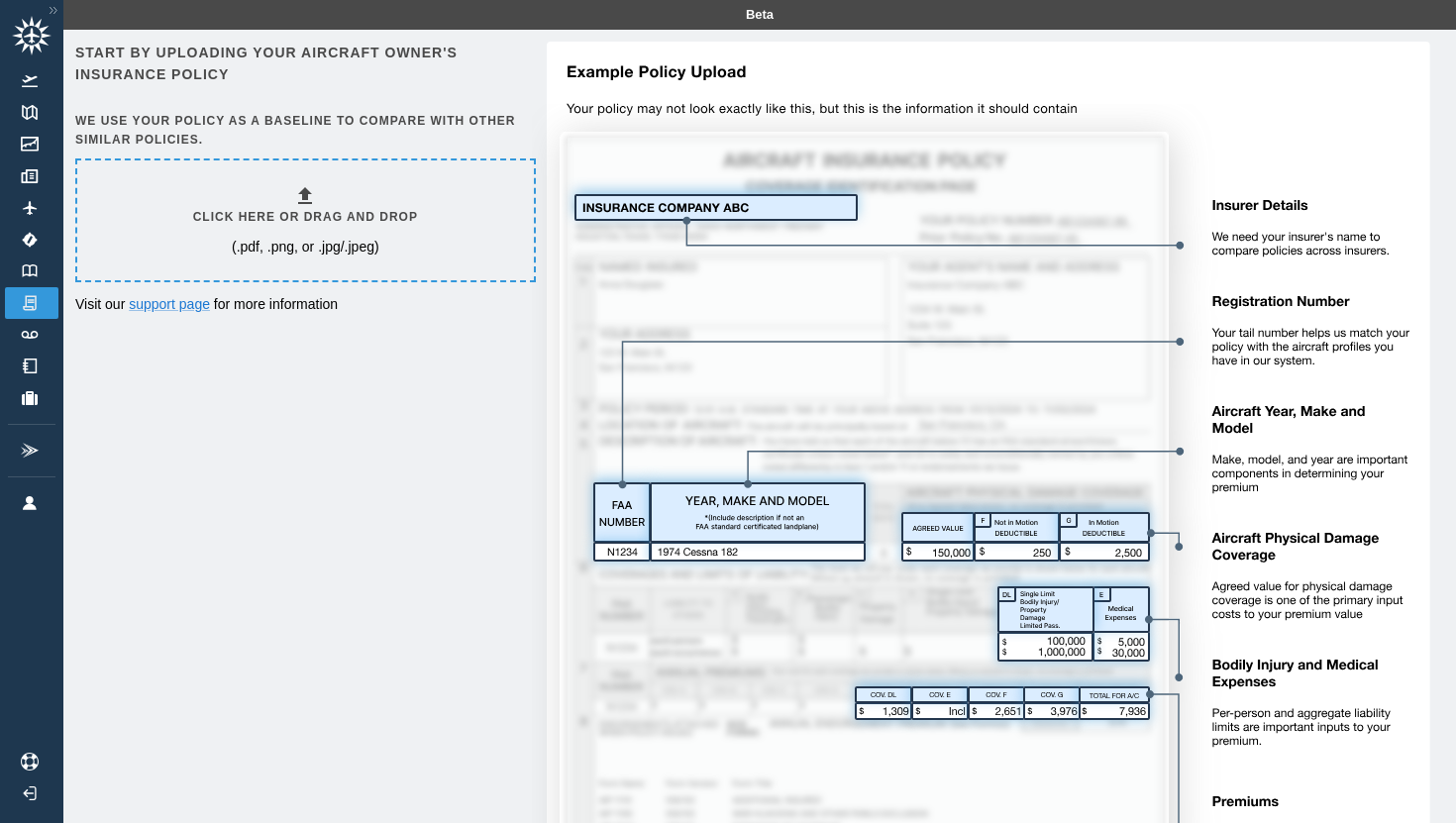 click on "Click here or drag and drop" at bounding box center (305, 217) 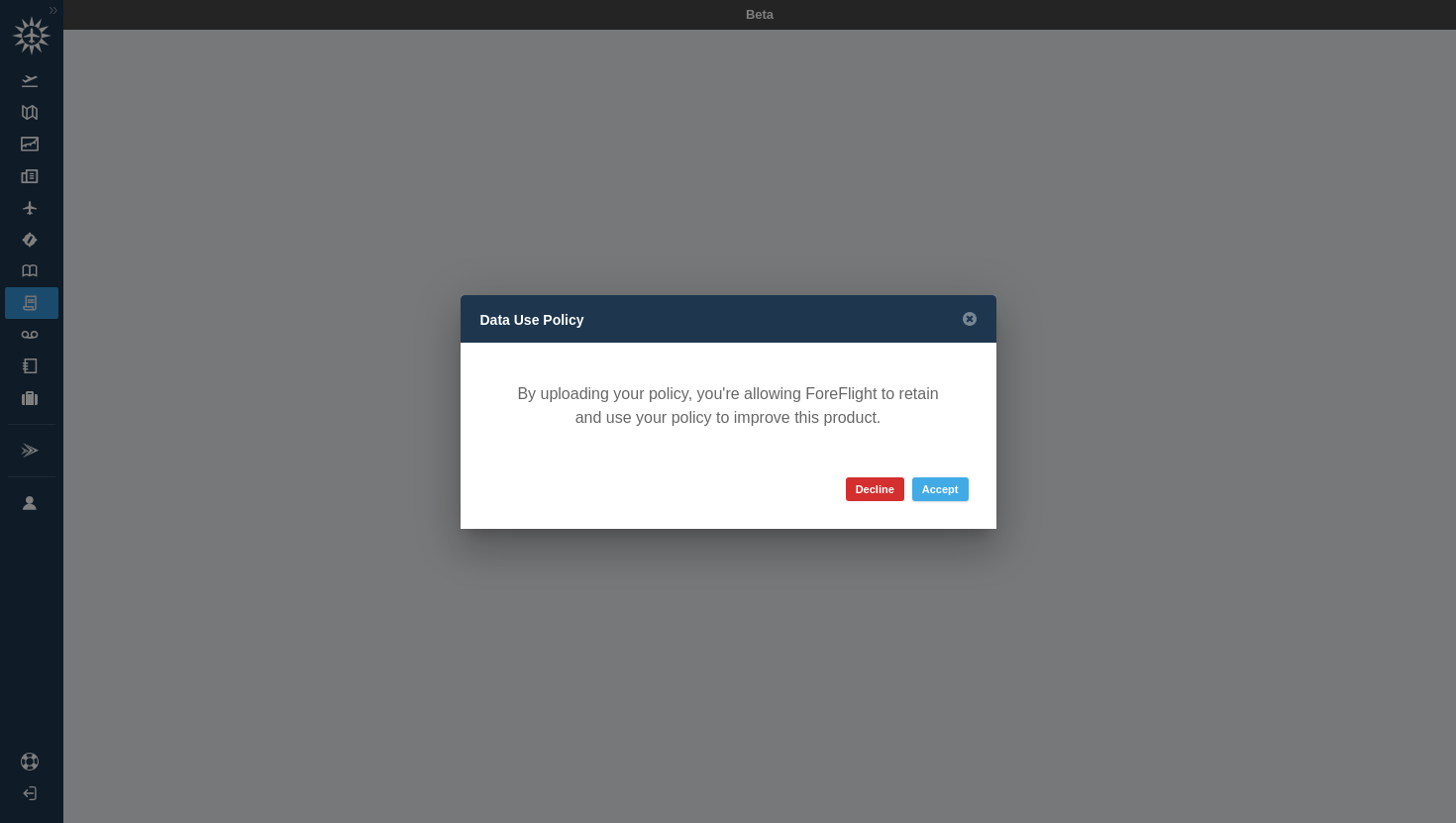 click on "Accept" at bounding box center (940, 489) 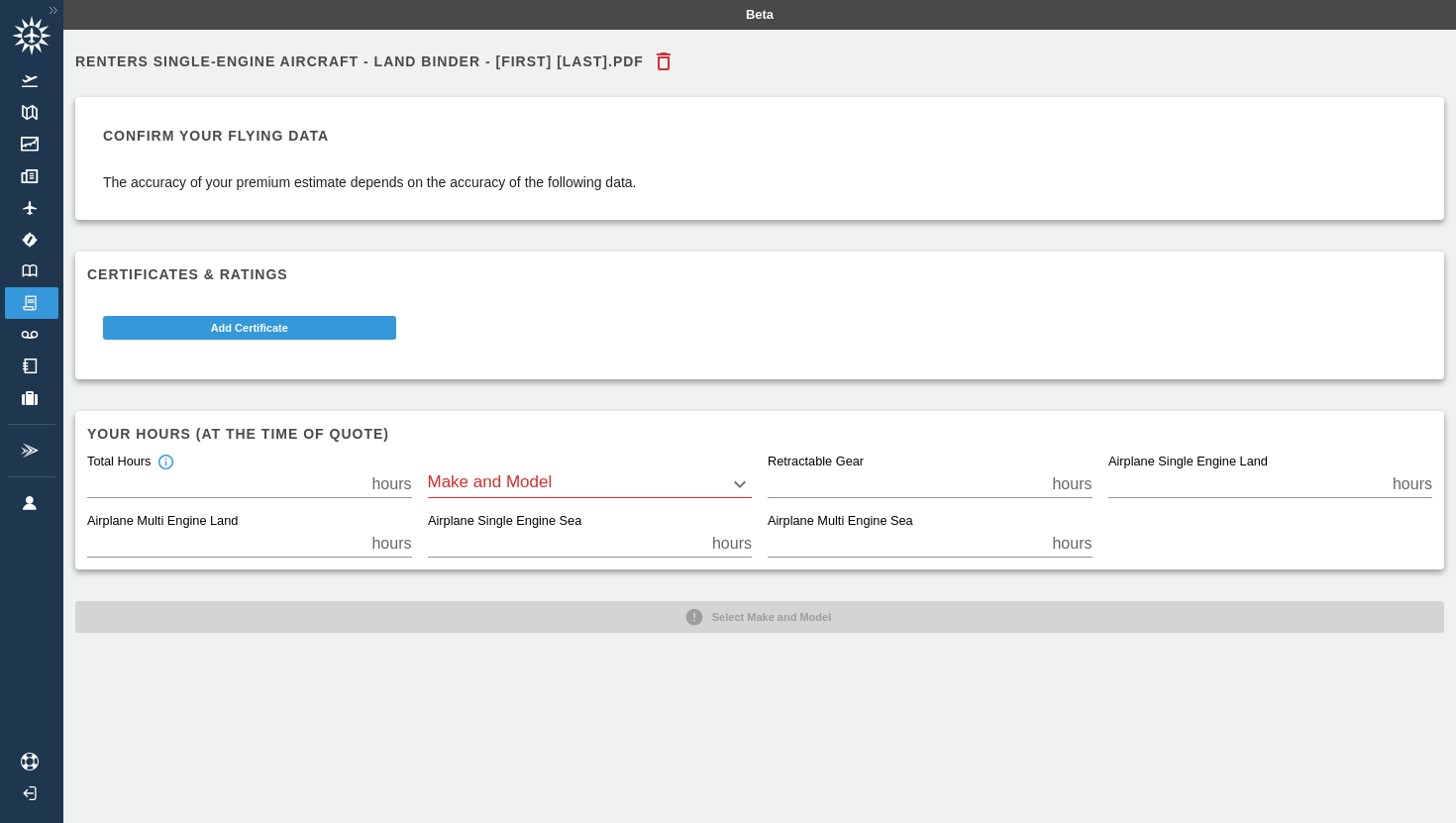 click on "Beta Renters Single-Engine Aircraft - Land Binder - [FIRST] [LAST].pdf Confirm your flying data The accuracy of your premium estimate depends on the accuracy of the following data. Certificates & Ratings Add Certificate Your hours (at the time of quote) Total Hours ** hours Make and Model ​ Retractable Gear * hours Airplane Single Engine Land ** hours Airplane Multi Engine Land * hours Airplane Single Engine Sea * hours Airplane Multi Engine Sea * hours Select Make and Model" at bounding box center [728, 411] 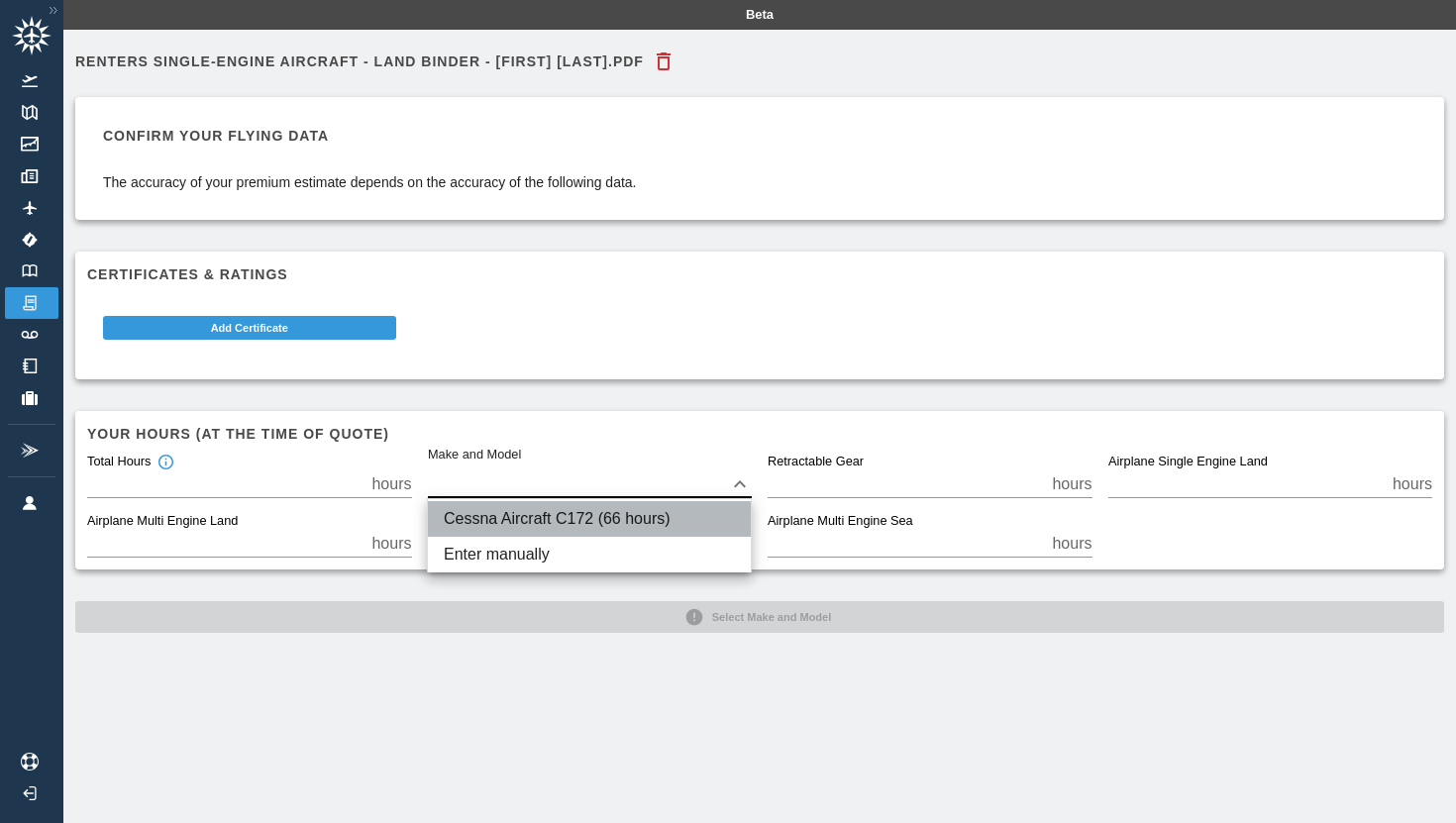 click on "Cessna Aircraft C172 (66 hours)" at bounding box center (589, 519) 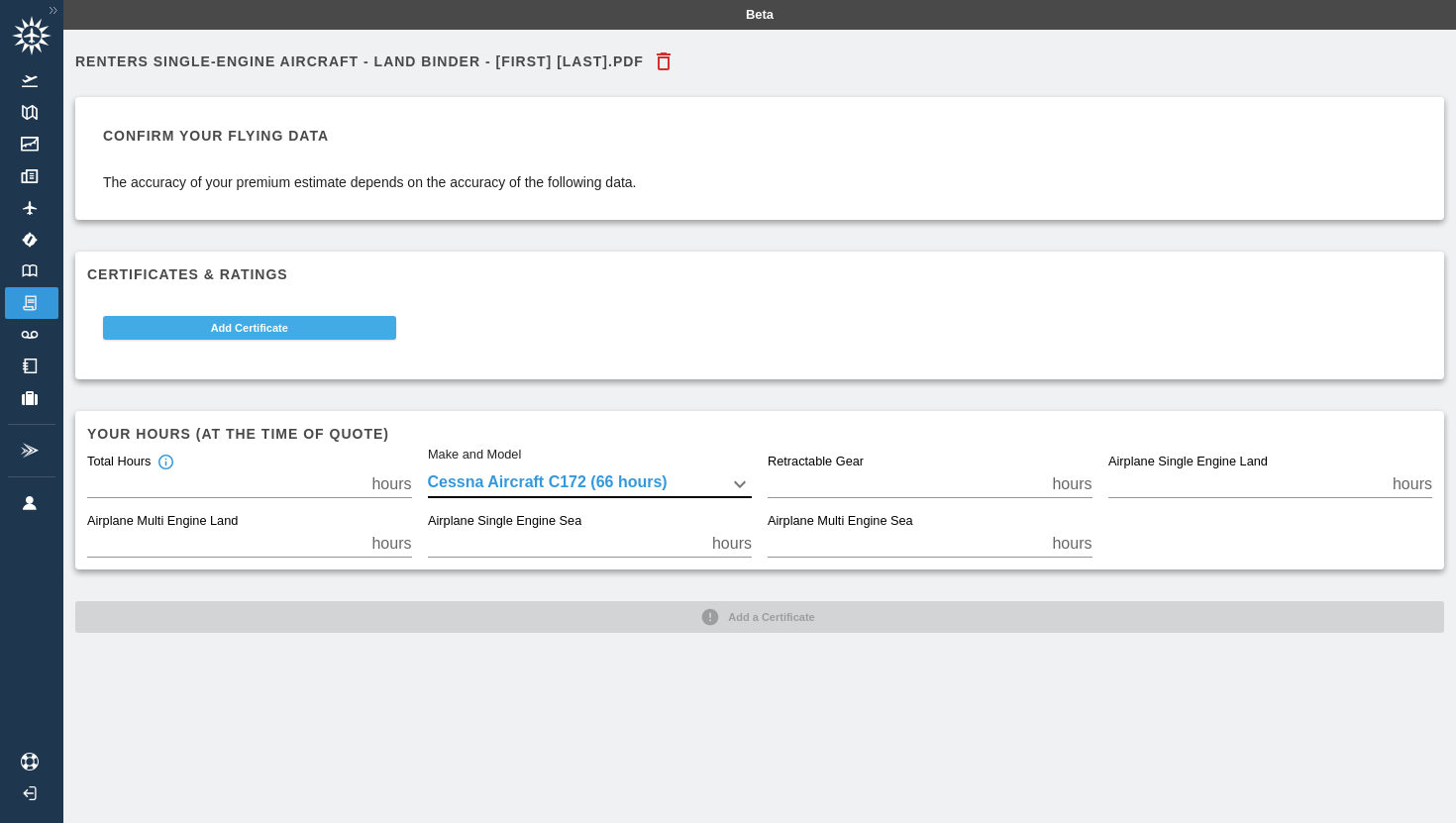click on "Add Certificate" at bounding box center (250, 328) 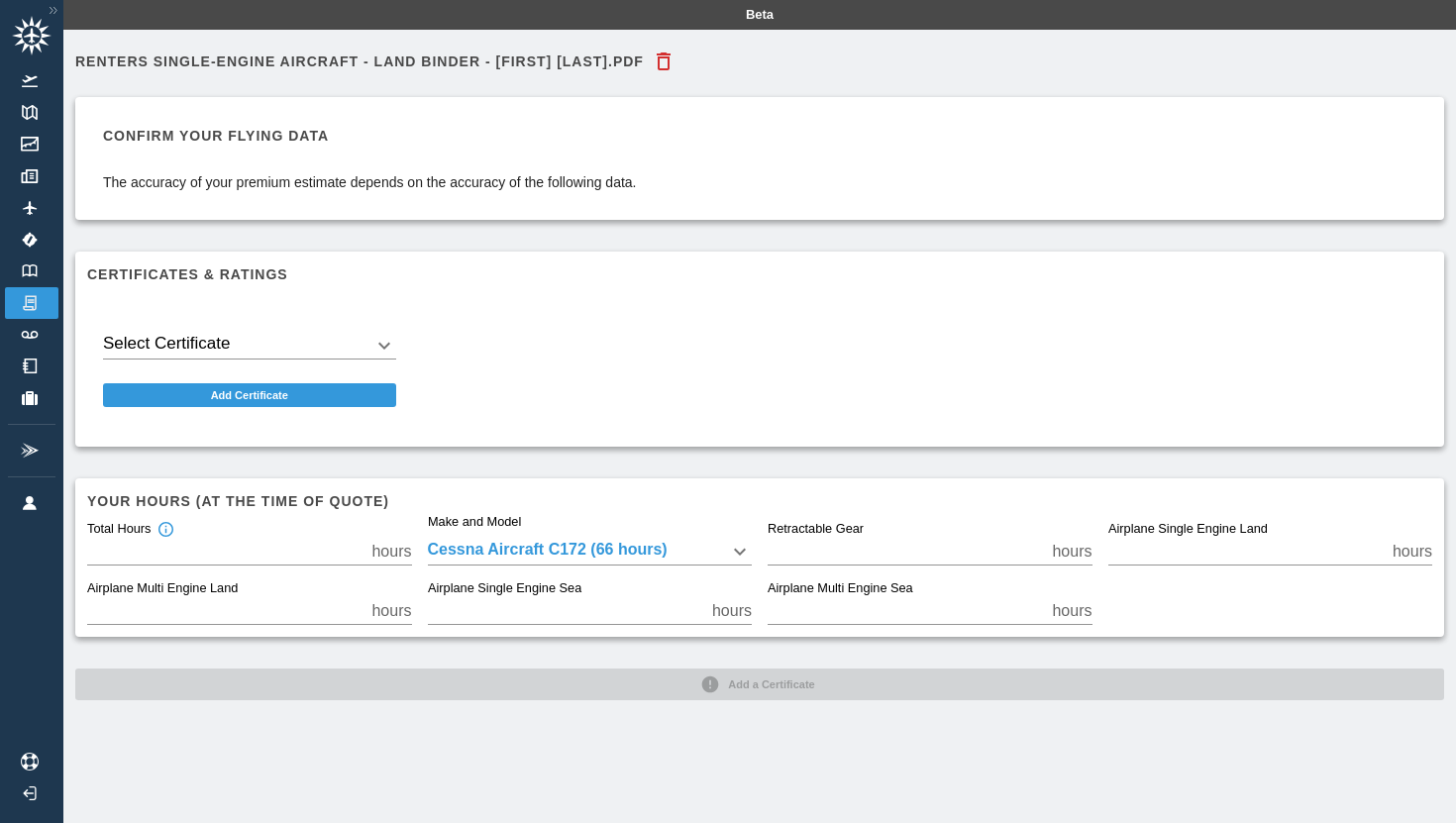 click on "Beta Renters Single-Engine Aircraft - Land Binder - [FIRST] [LAST].pdf Confirm your flying data The accuracy of your premium estimate depends on the accuracy of the following data. Certificates & Ratings Select Certificate ​ Add Certificate Your hours (at the time of quote) Total Hours ** hours Make and Model Cessna Aircraft C172 (66 hours) **** Retractable Gear * hours Airplane Single Engine Land ** hours Airplane Multi Engine Land * hours Airplane Single Engine Sea * hours Airplane Multi Engine Sea * hours Add a Certificate" at bounding box center (728, 411) 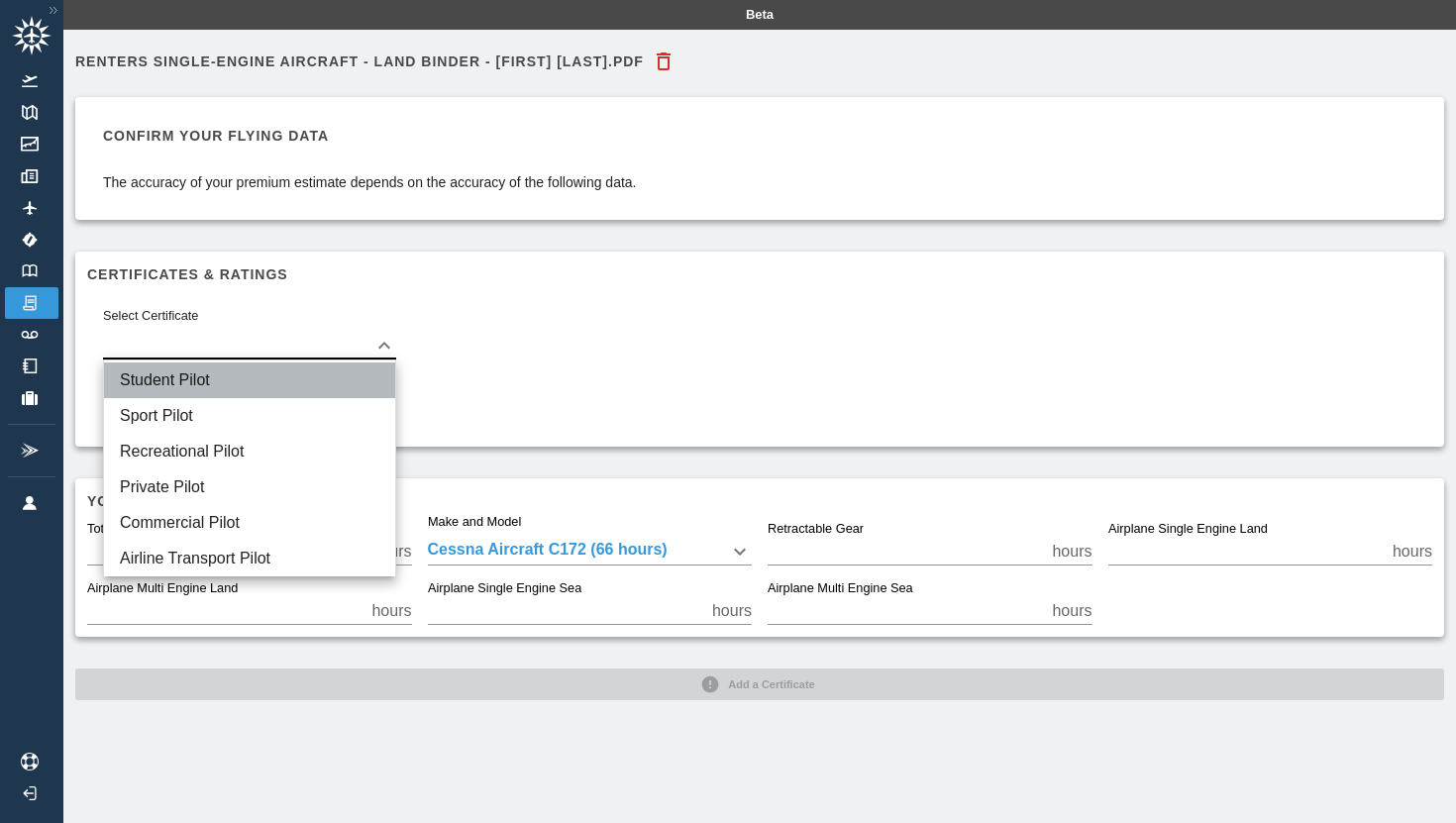 click on "Student Pilot" at bounding box center (250, 380) 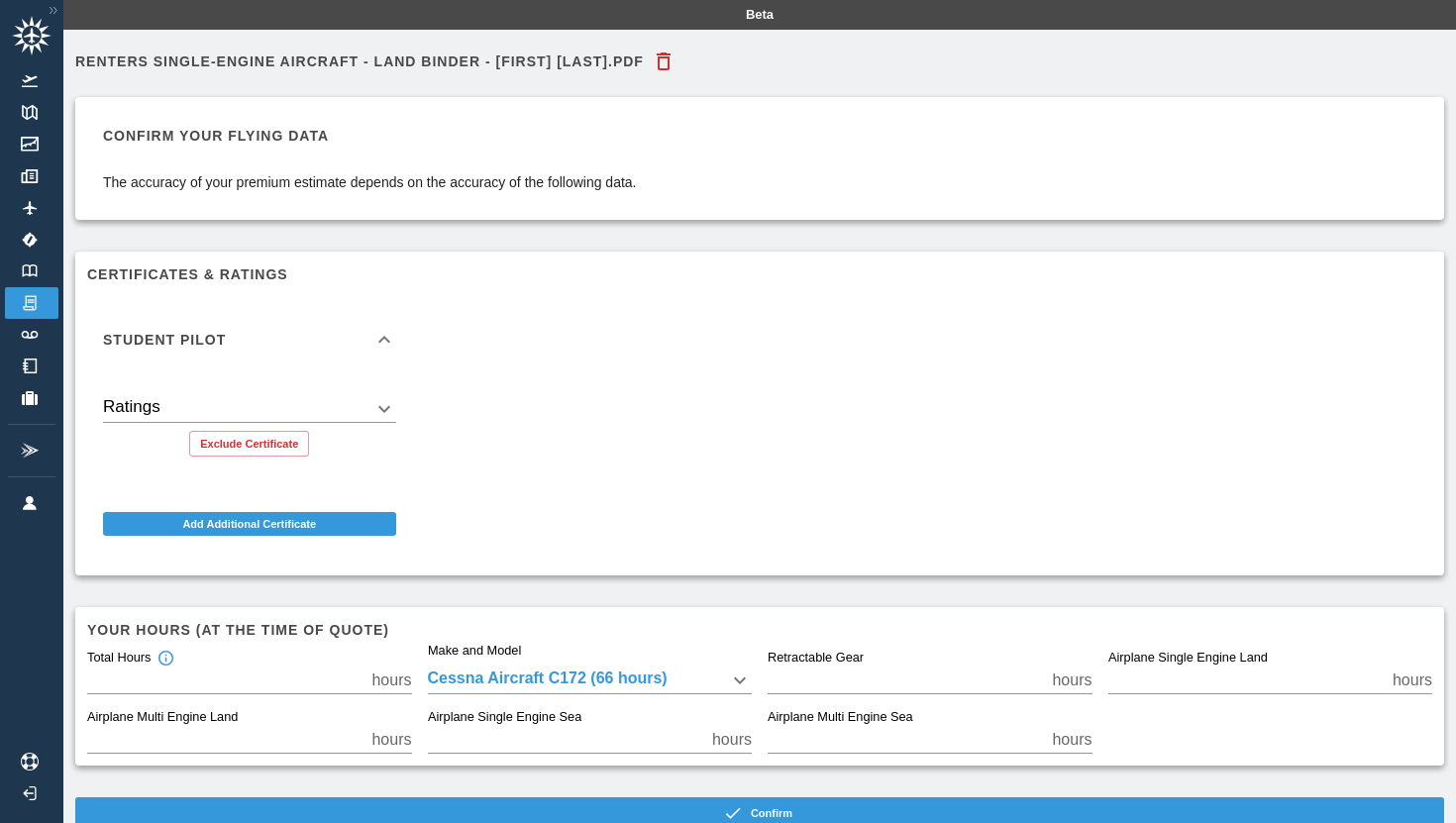 scroll, scrollTop: 48, scrollLeft: 0, axis: vertical 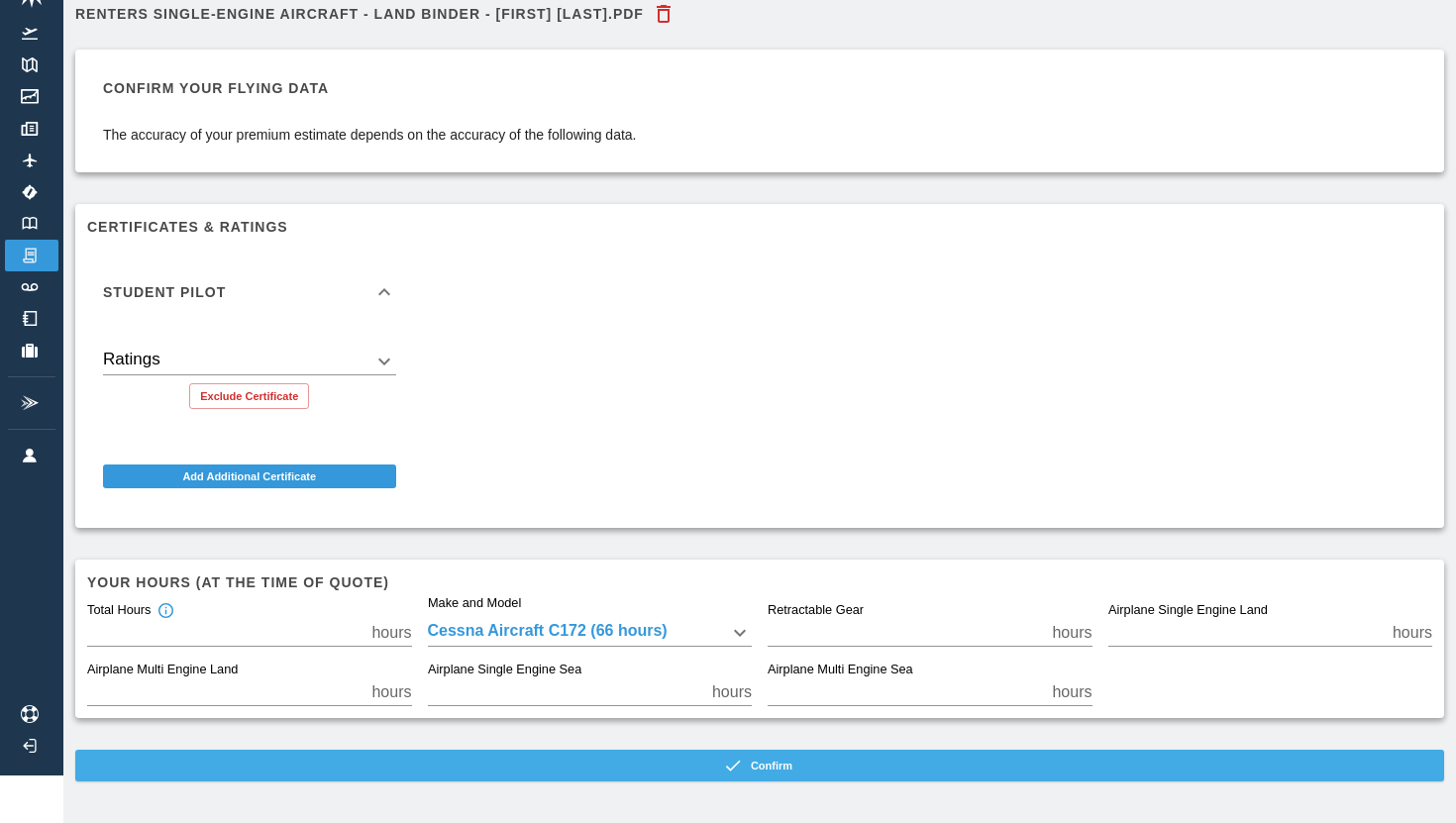 click on "Confirm" at bounding box center [760, 766] 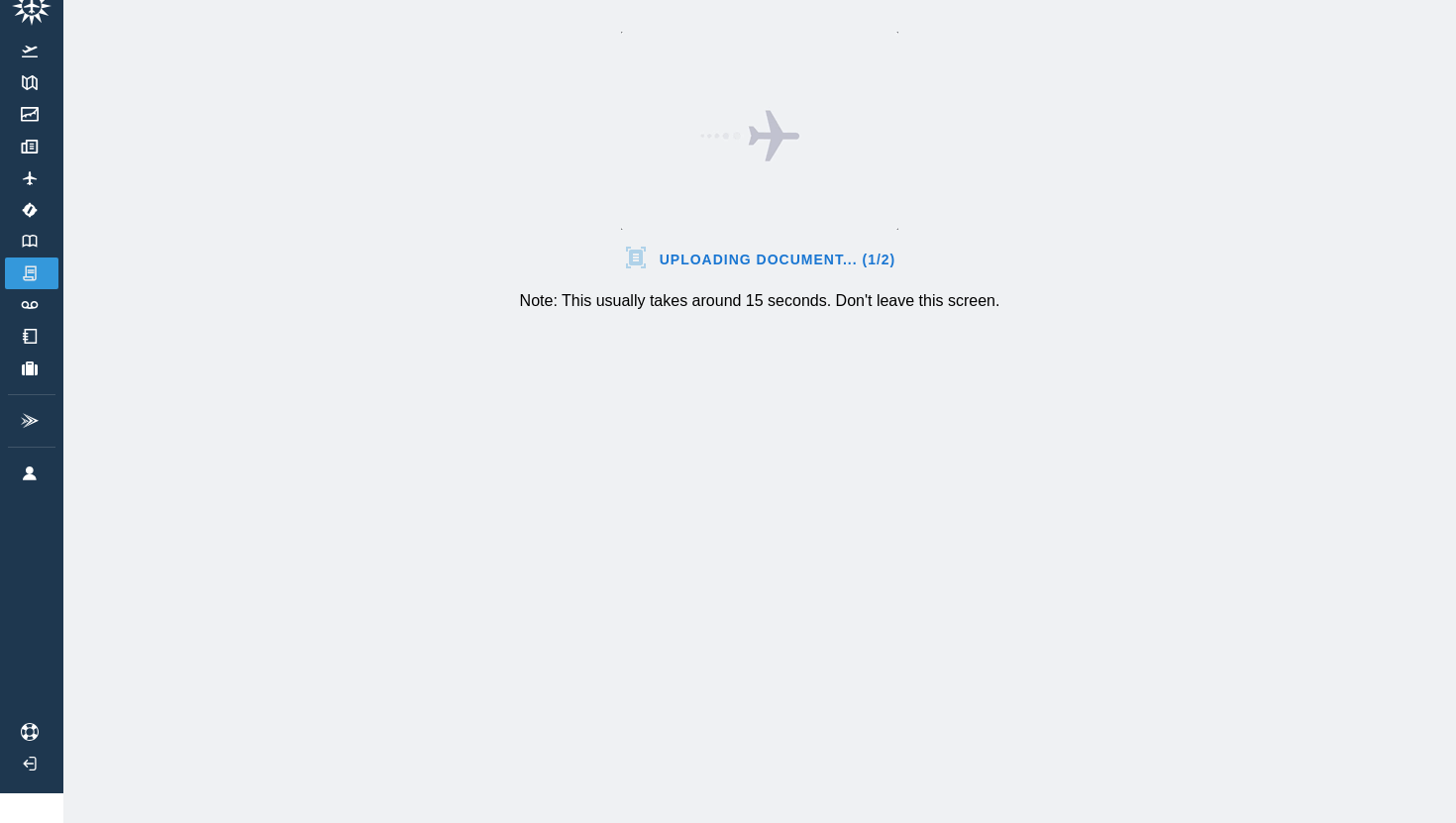 scroll, scrollTop: 30, scrollLeft: 0, axis: vertical 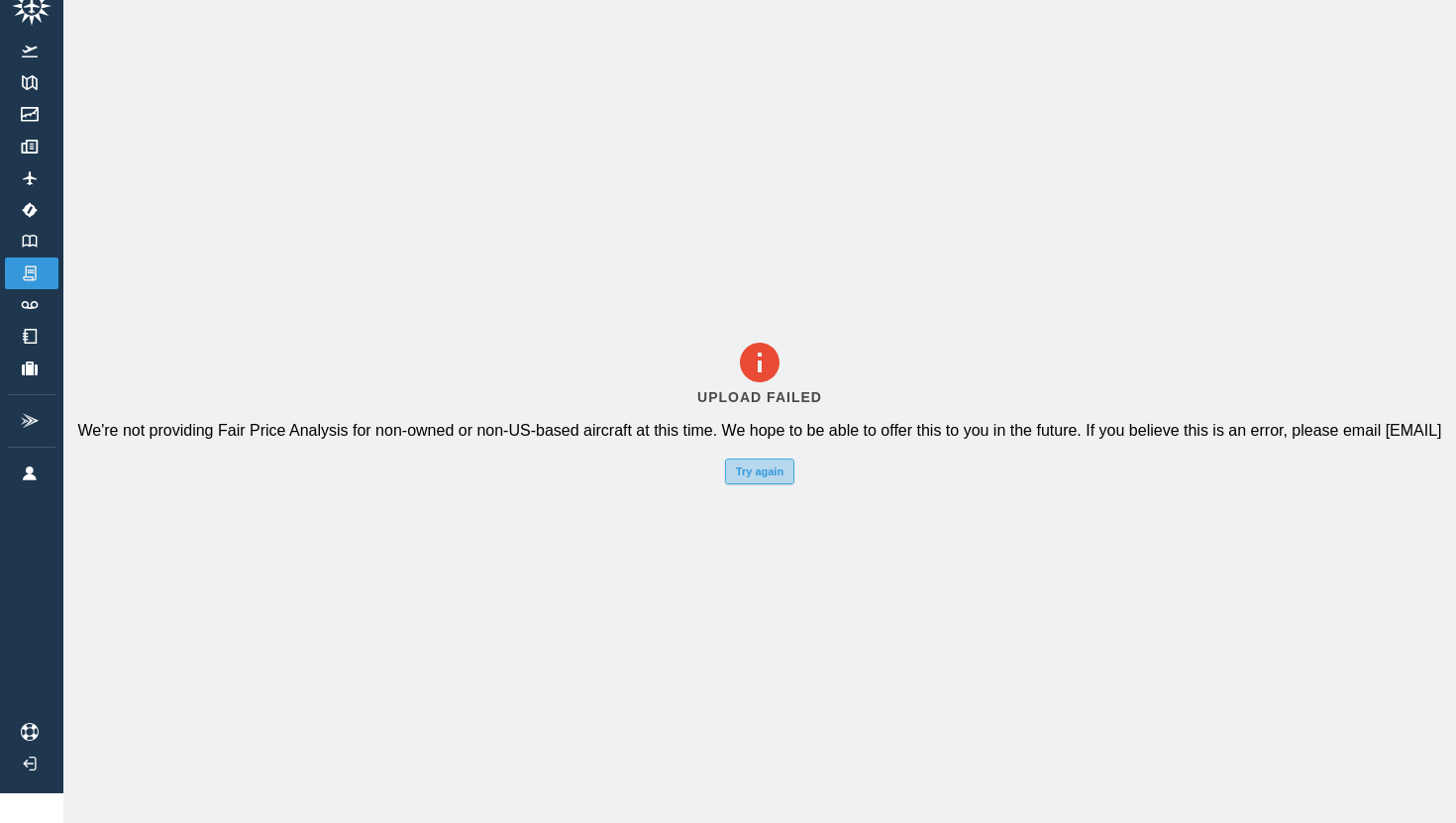 click on "Try again" at bounding box center (760, 471) 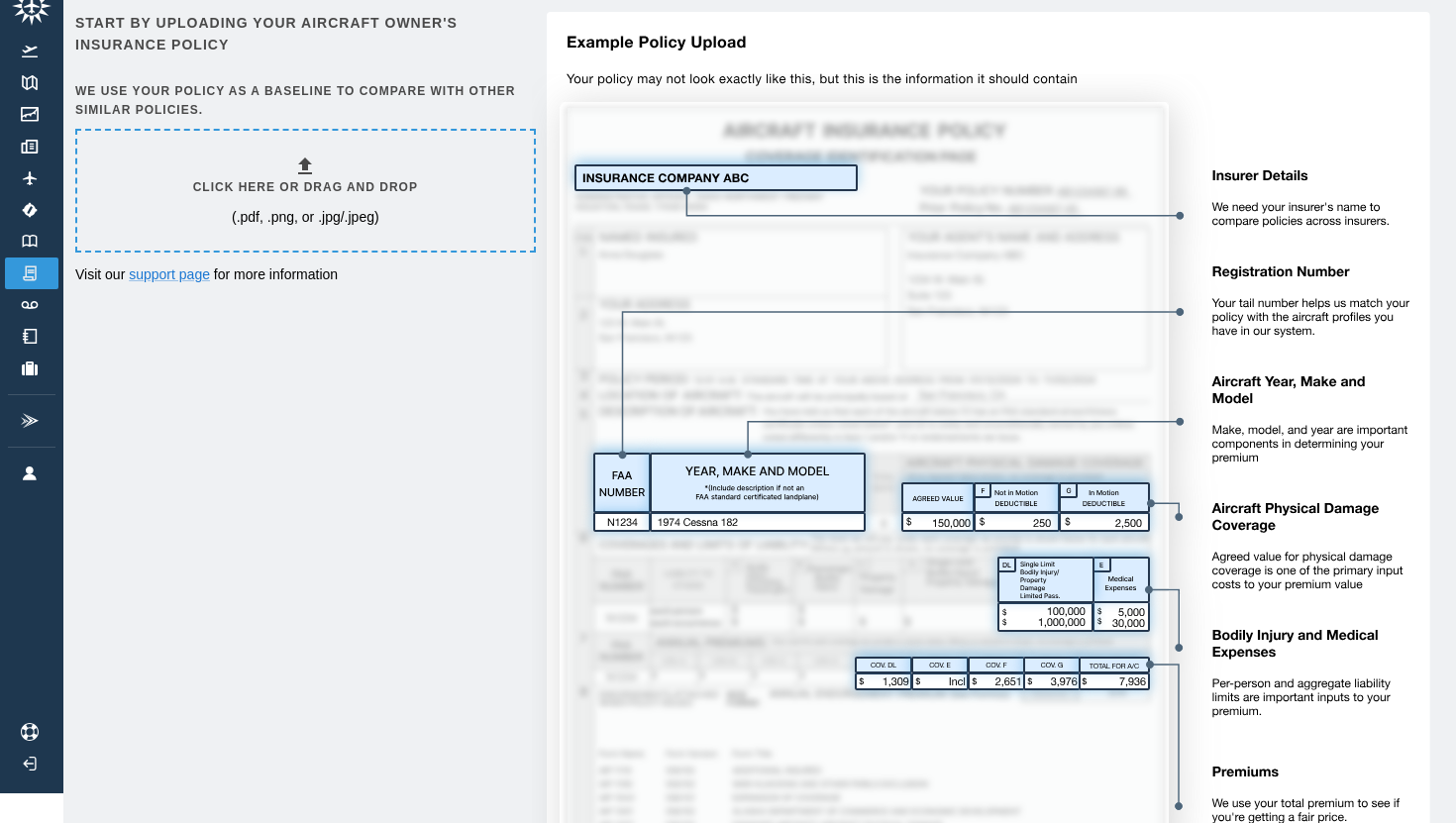 click on "Click here or drag and drop" at bounding box center [305, 187] 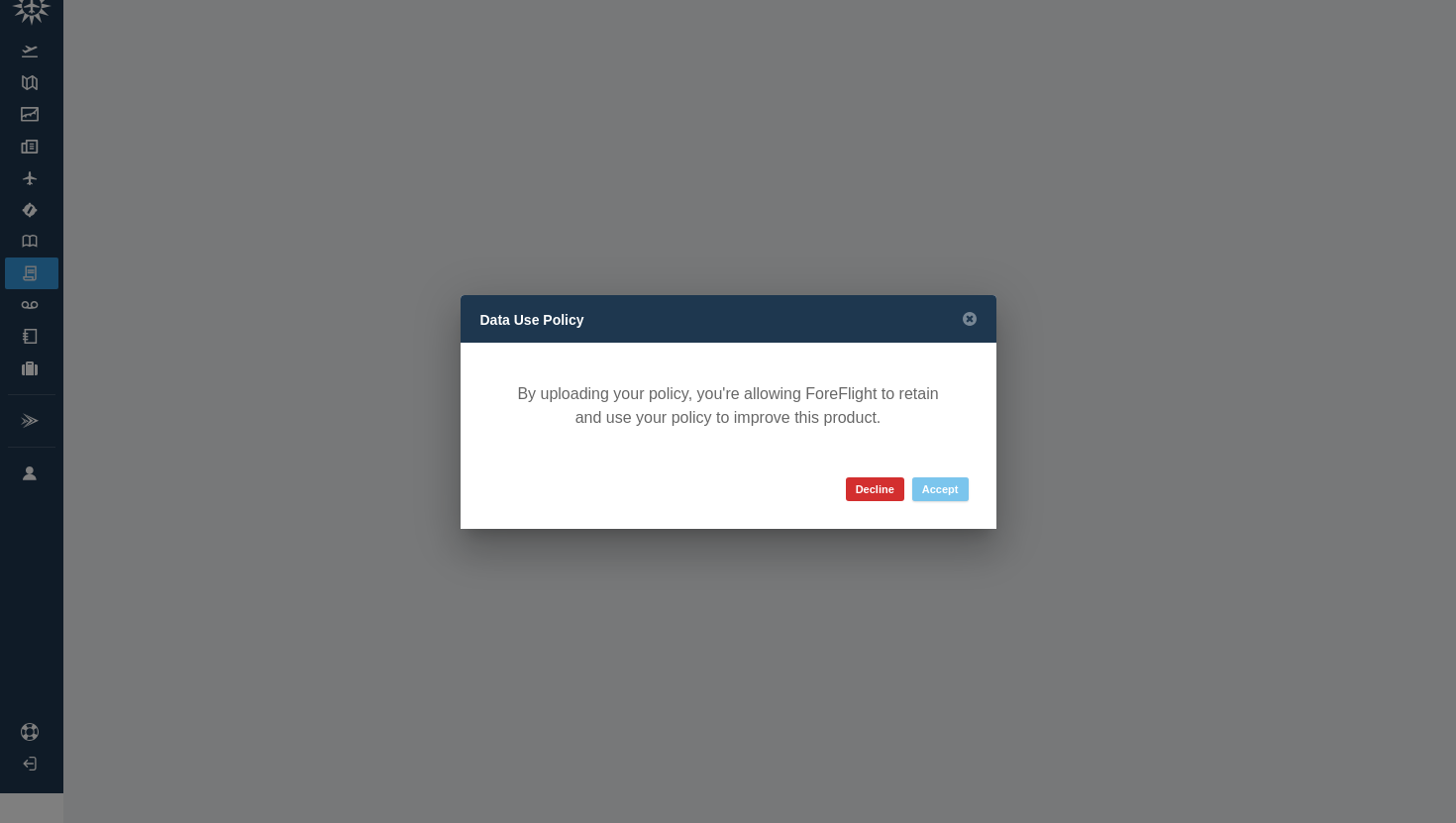 click on "Accept" at bounding box center (940, 489) 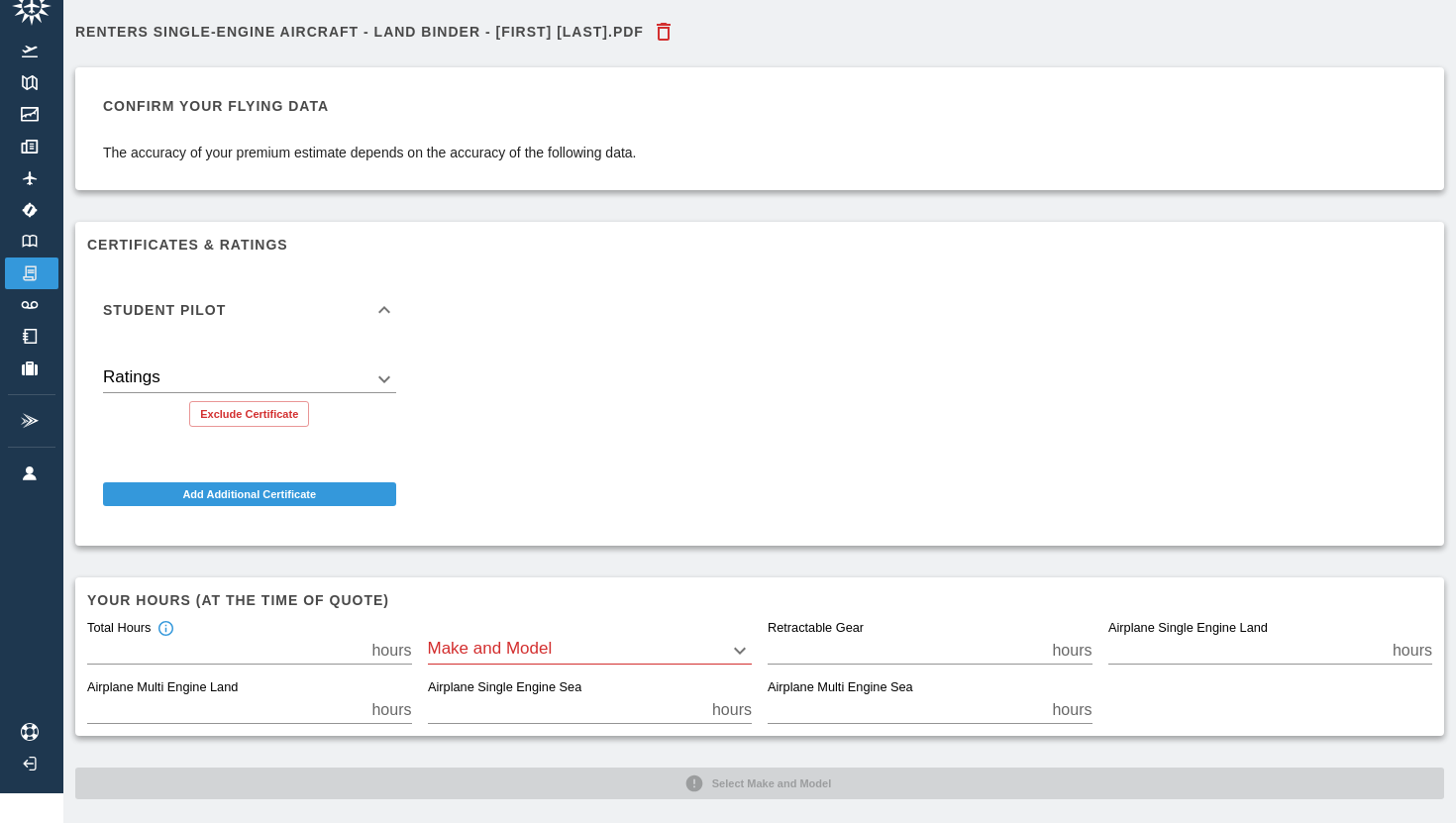 click on "Beta Renters Single-Engine Aircraft - Land Binder - [FIRST] [LAST].pdf Confirm your flying data The accuracy of your premium estimate depends on the accuracy of the following data. Certificates & Ratings Student Pilot Ratings ​ Exclude Certificate Add Additional Certificate Your hours (at the time of quote) Total Hours ** hours Make and Model ​ Retractable Gear * hours Airplane Single Engine Land ** hours Airplane Multi Engine Land * hours Airplane Single Engine Sea * hours Airplane Multi Engine Sea * hours Select Make and Model" at bounding box center [728, 381] 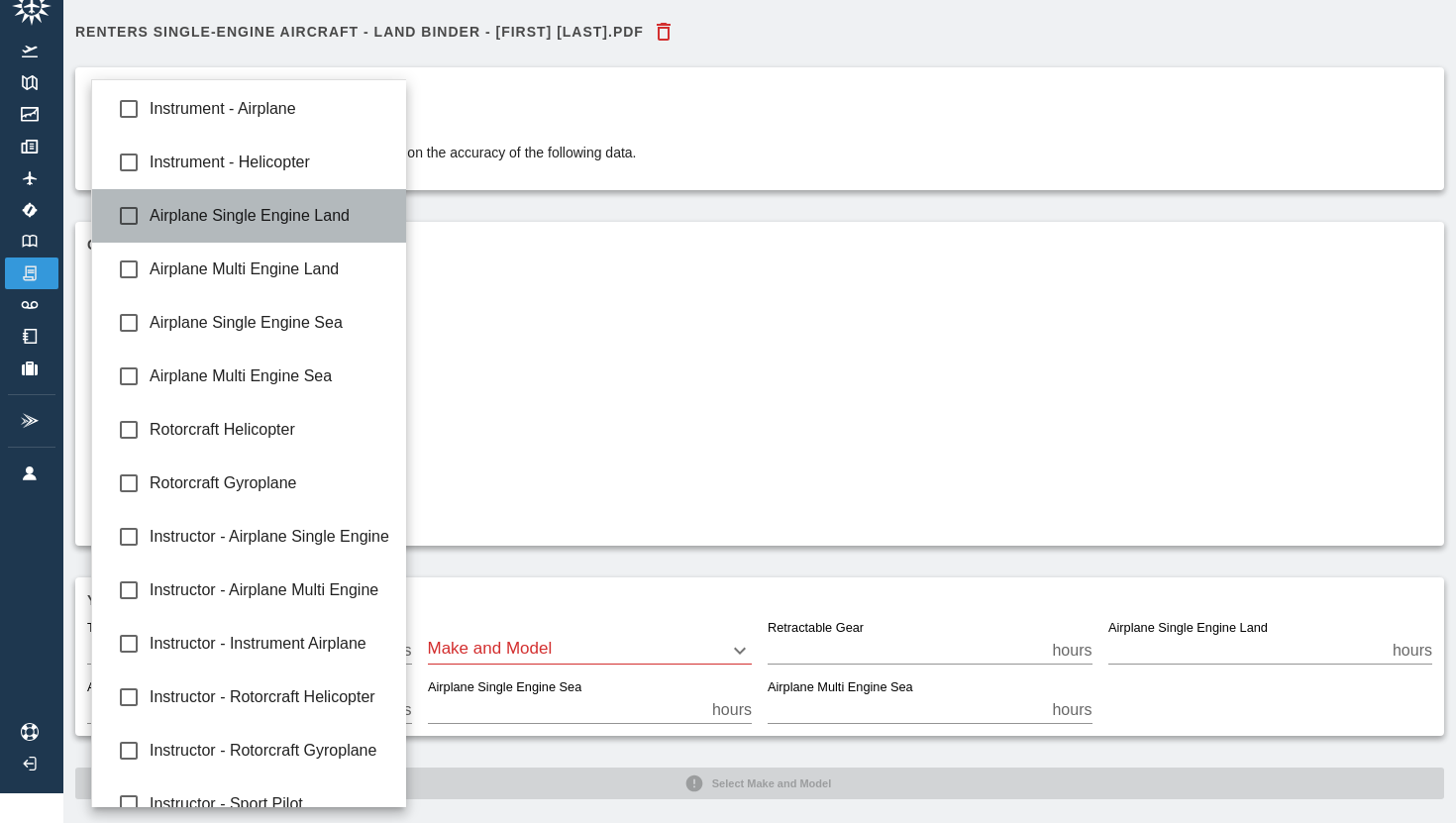 click on "Airplane Single Engine Land" at bounding box center (270, 216) 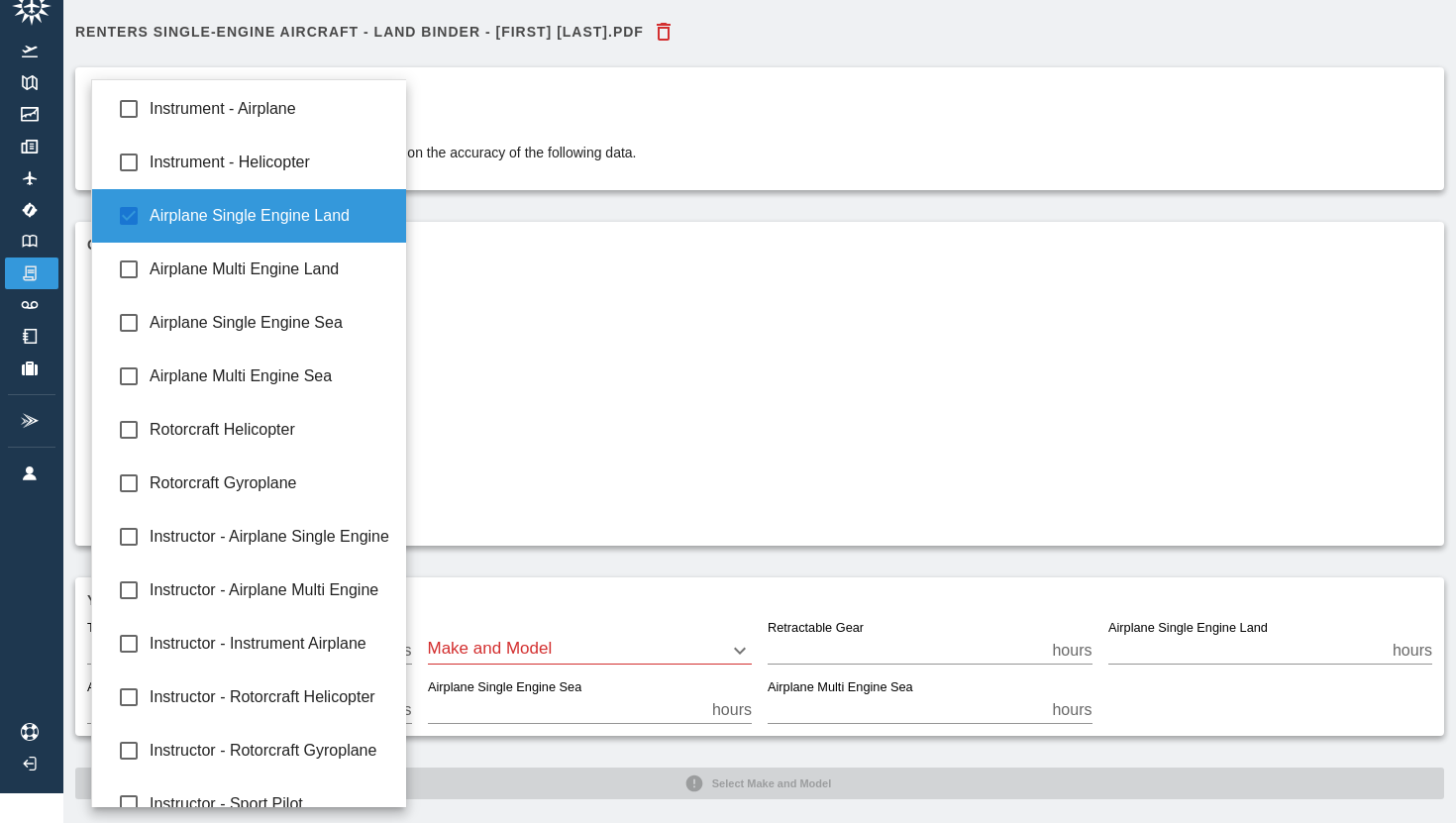 click at bounding box center [728, 411] 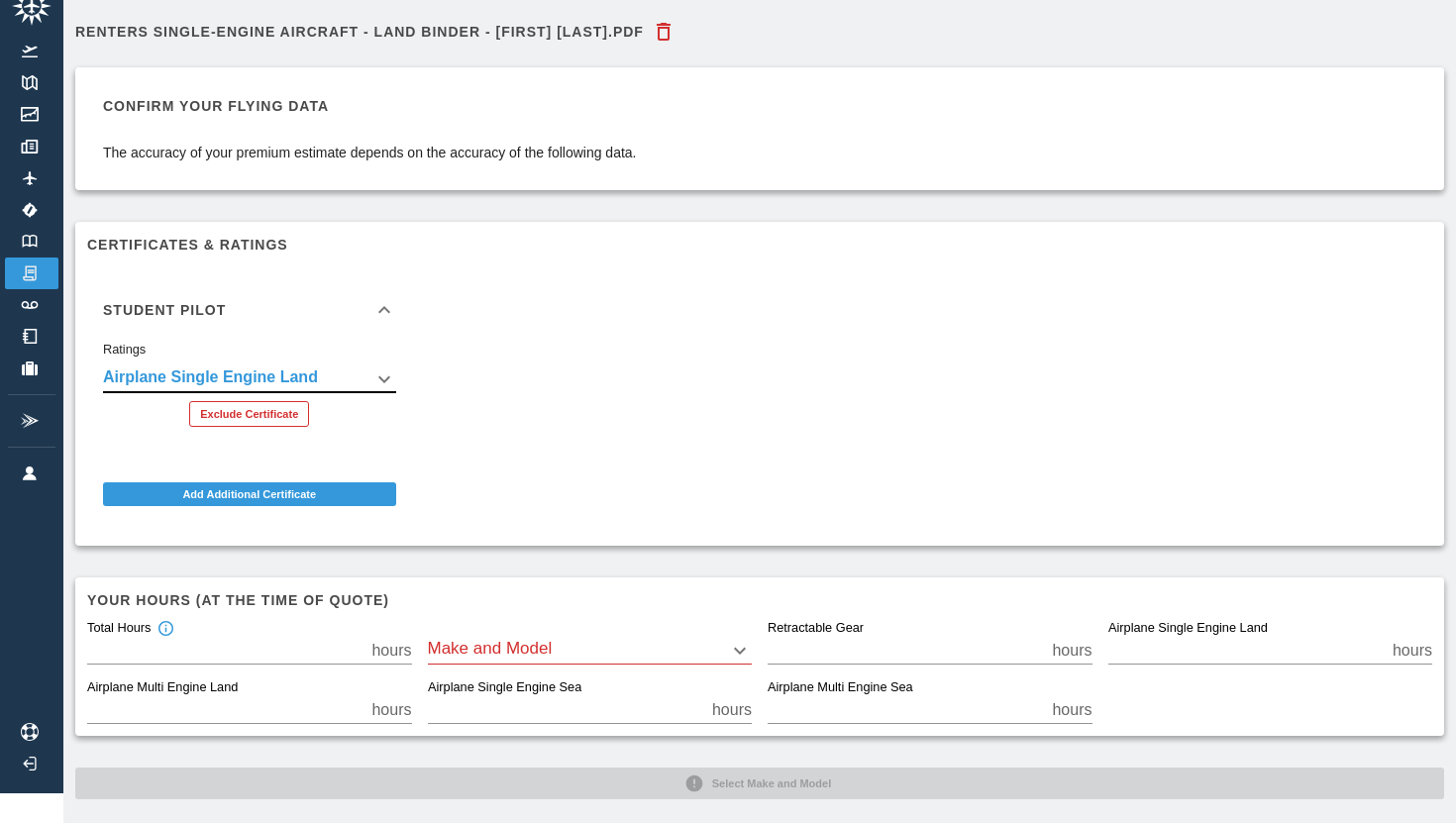 scroll, scrollTop: 48, scrollLeft: 0, axis: vertical 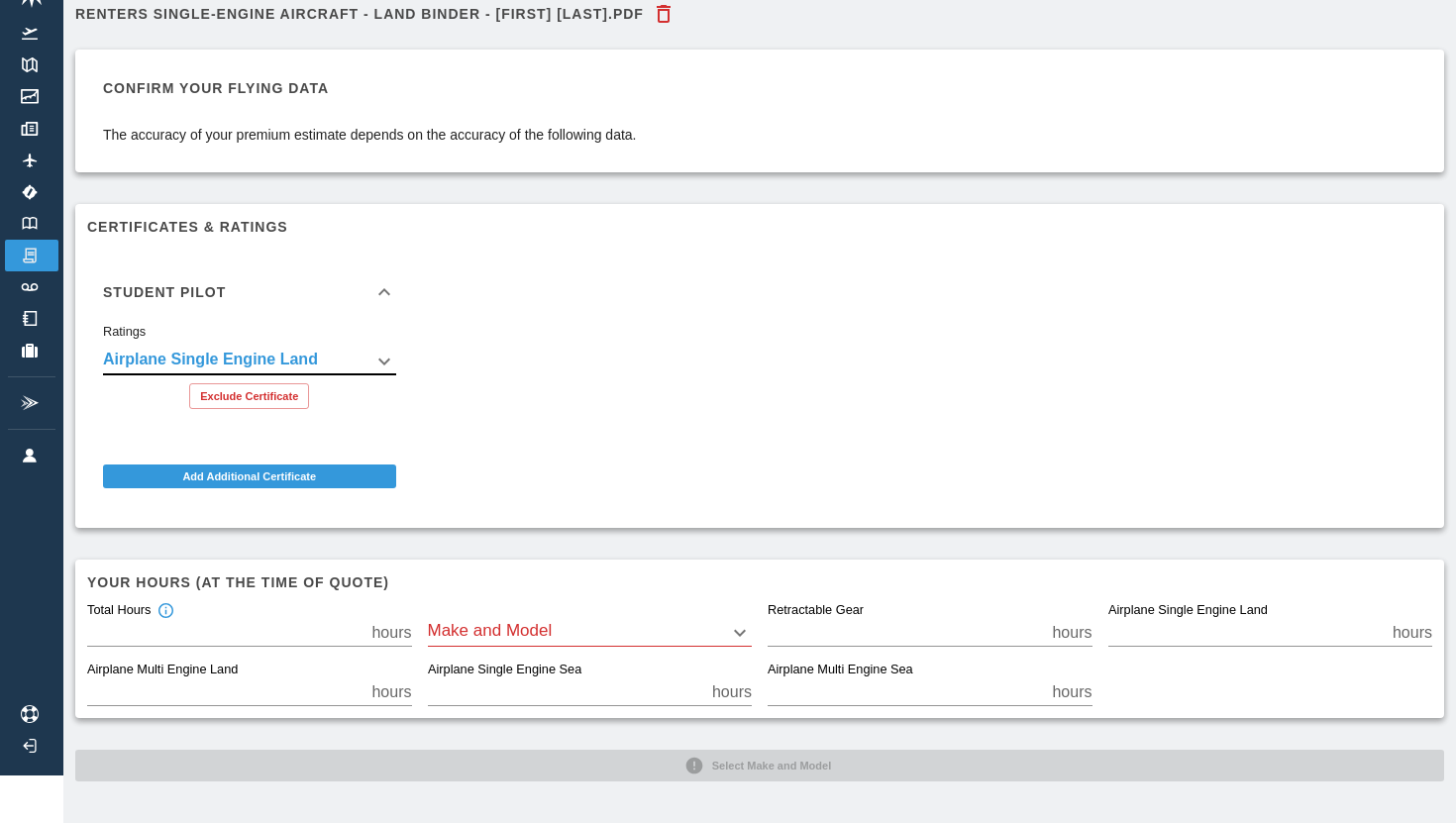 click on "Airplane Single Engine Sea * hours" at bounding box center (582, 676) 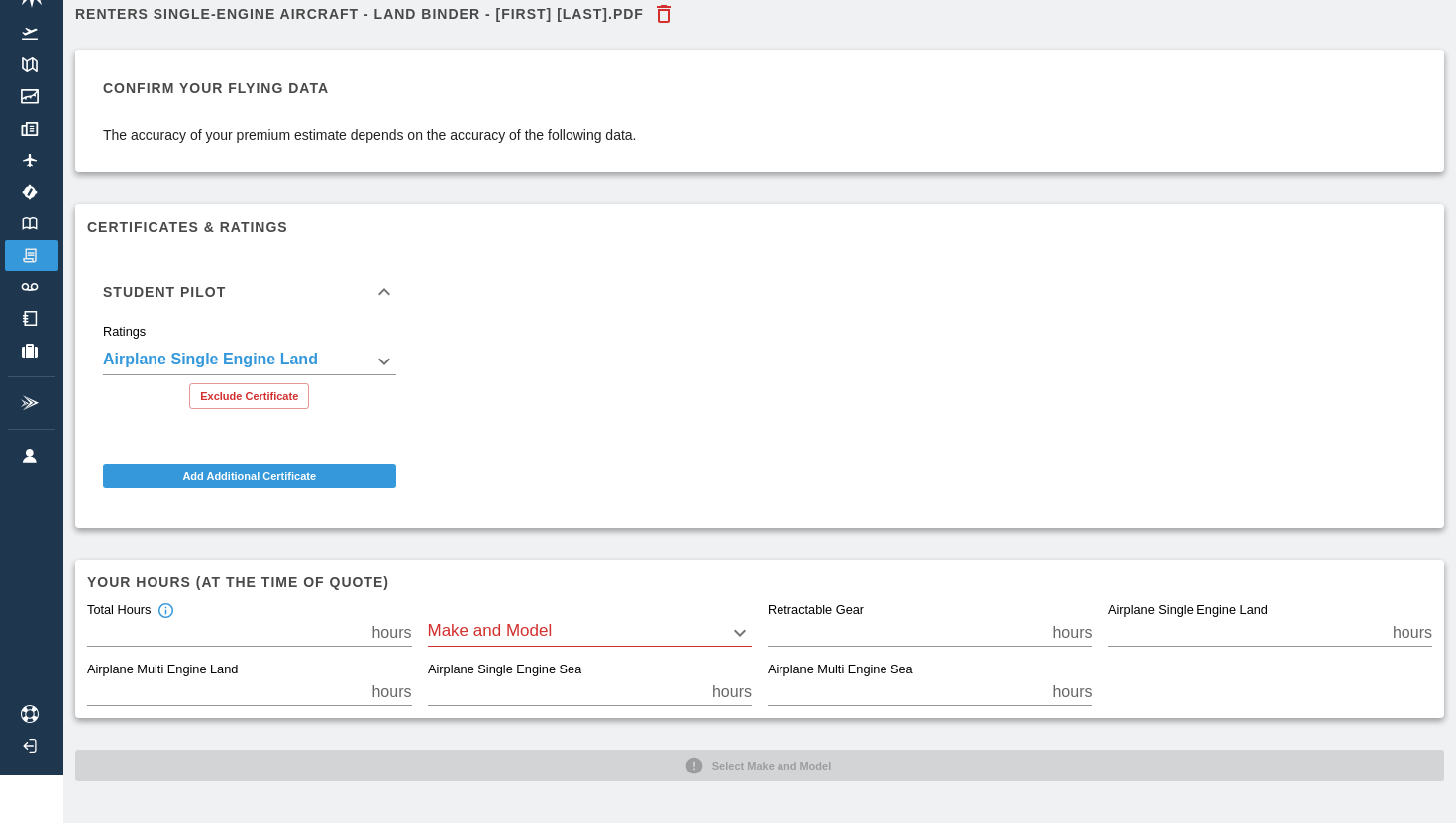 click on "**********" at bounding box center (728, 363) 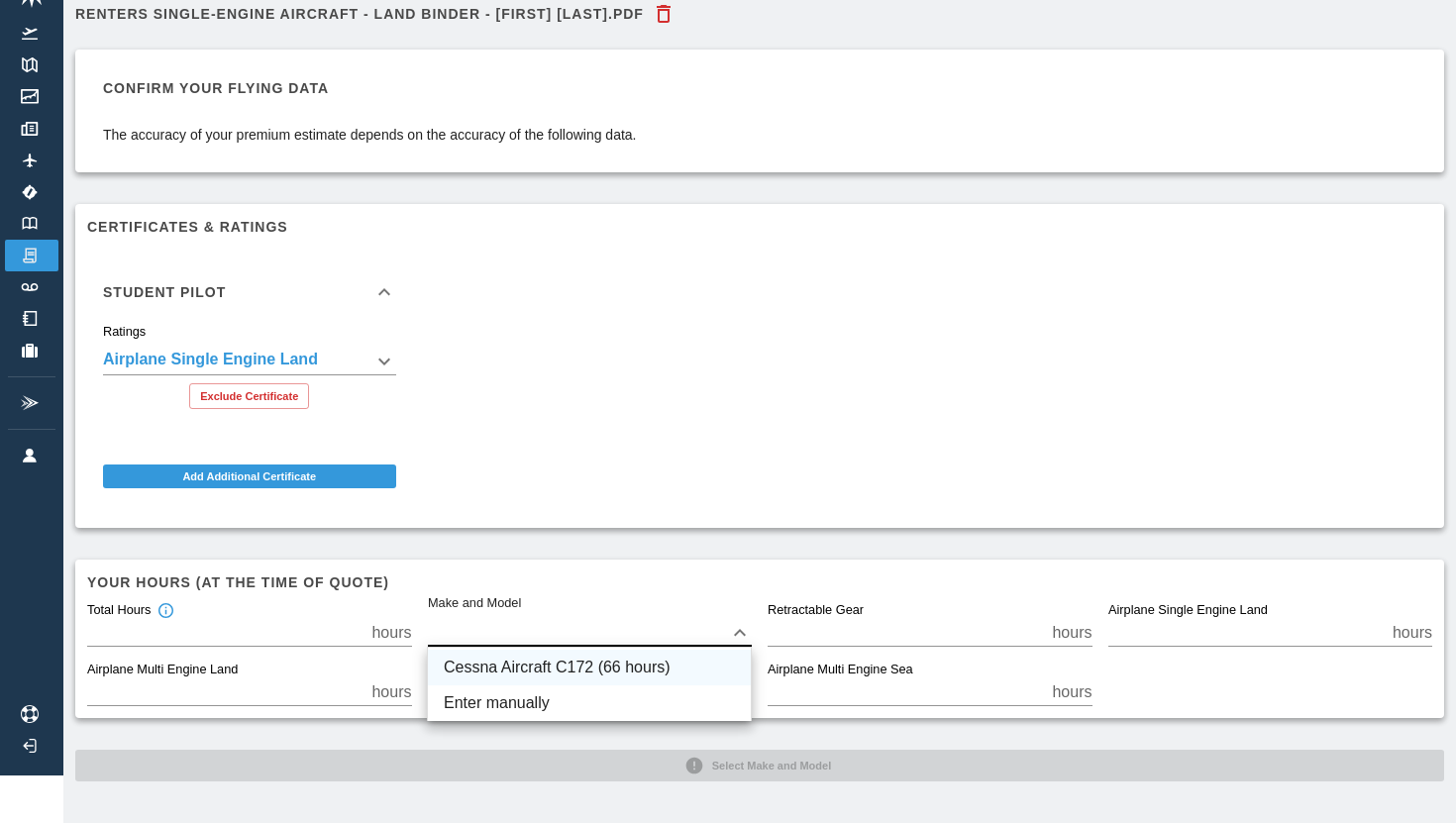 click on "Cessna Aircraft C172 (66 hours)" at bounding box center (589, 668) 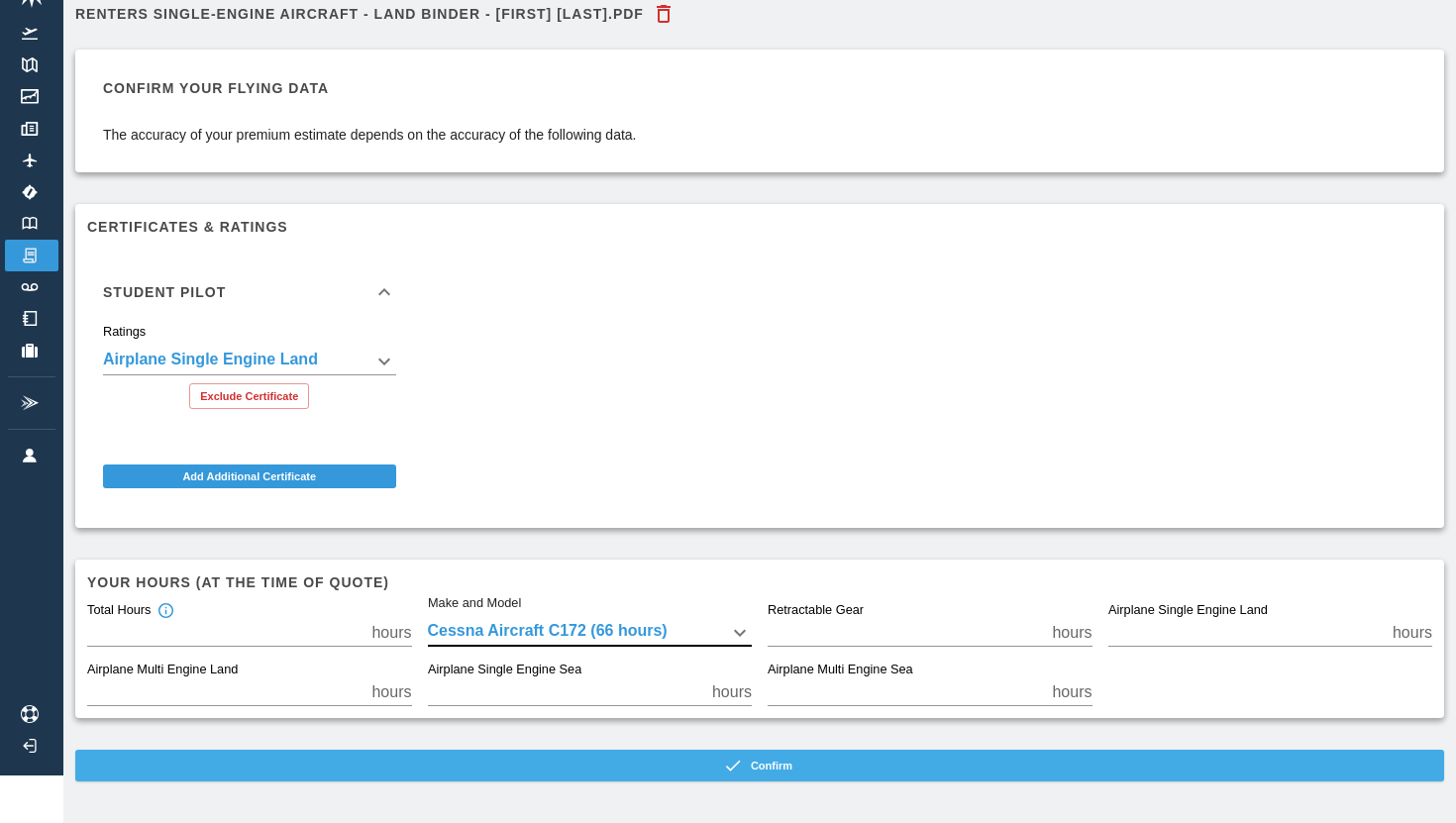 click on "Confirm" at bounding box center [760, 766] 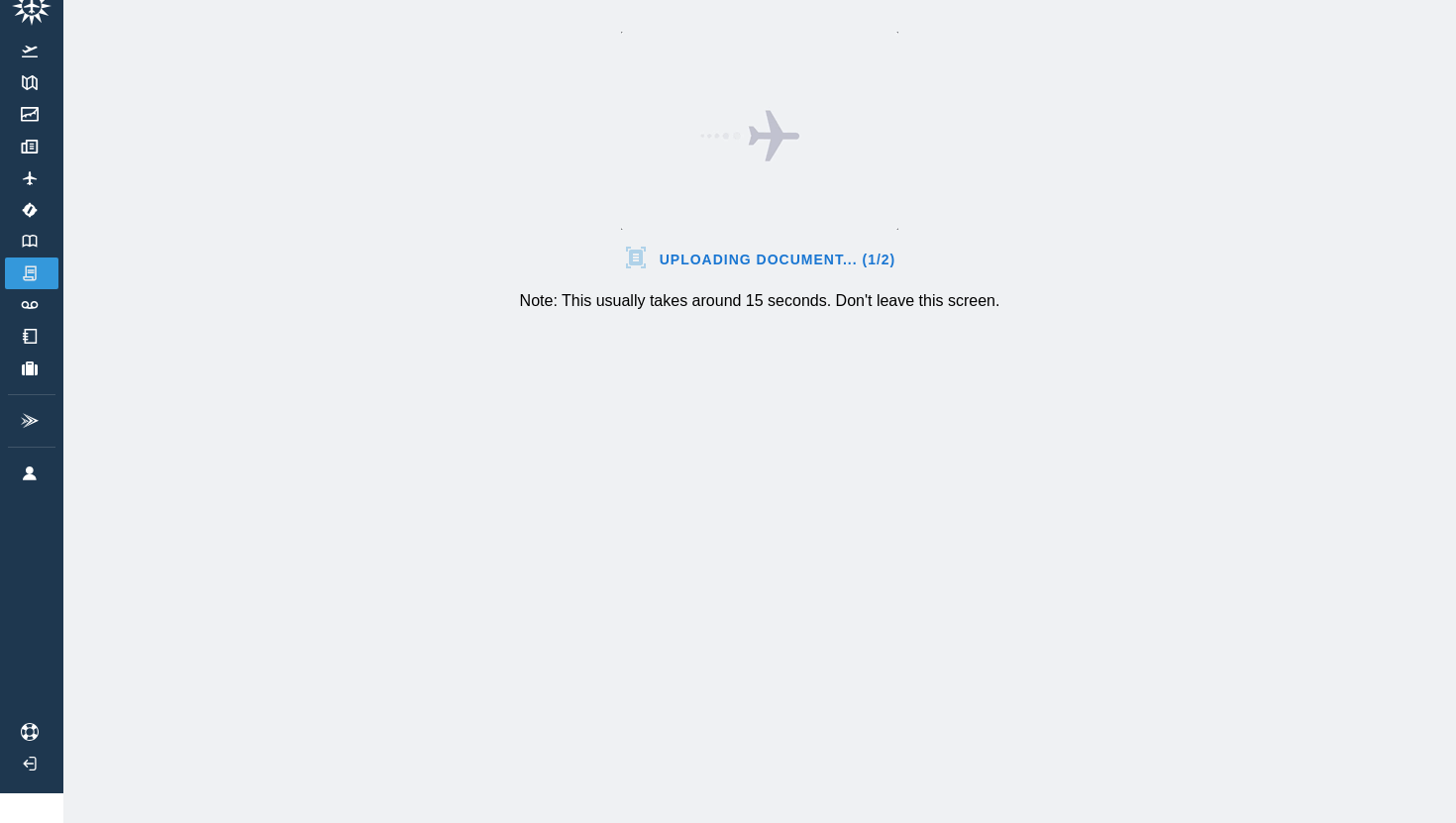 scroll, scrollTop: 30, scrollLeft: 0, axis: vertical 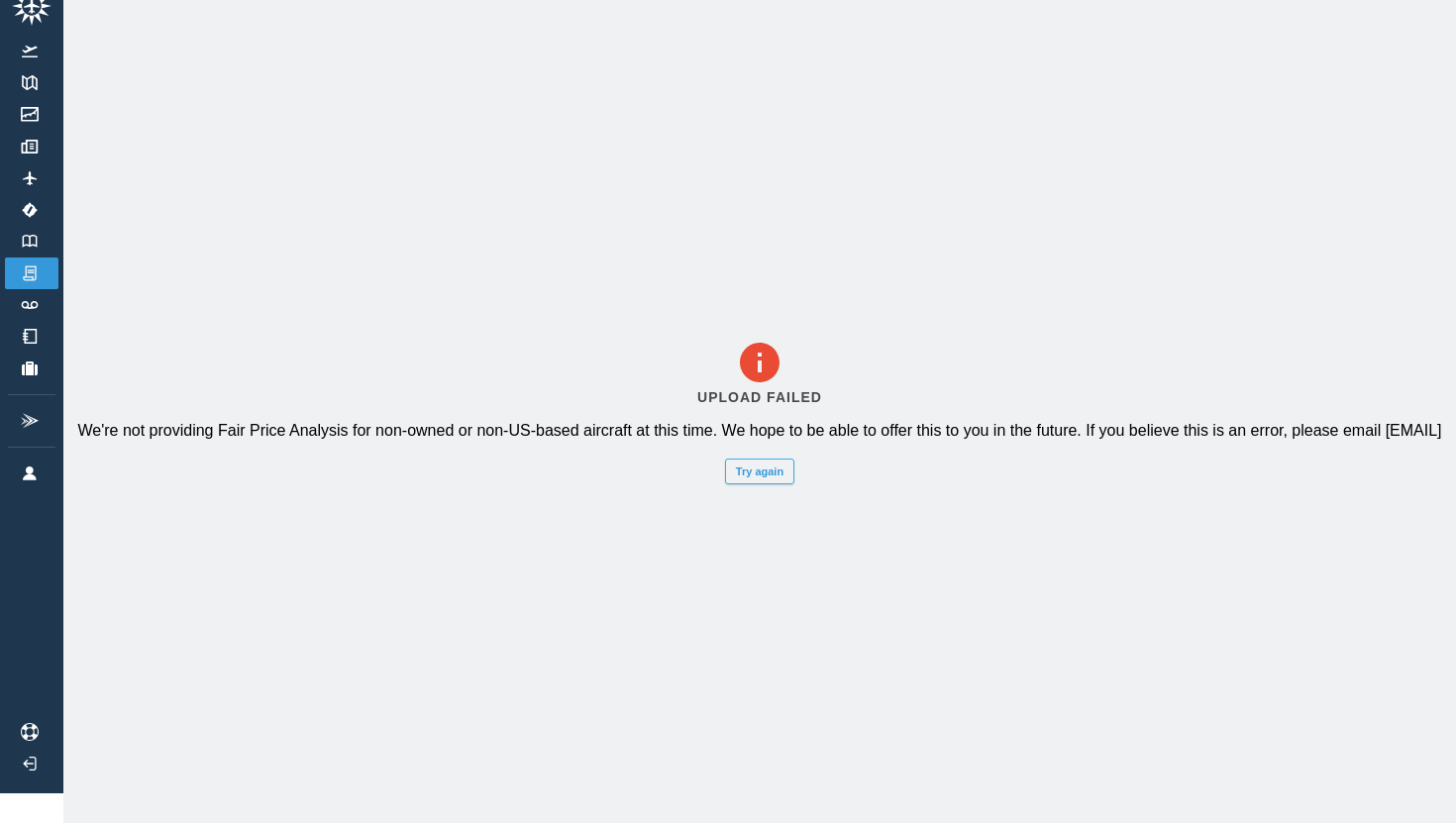 click on "Try again" at bounding box center [760, 471] 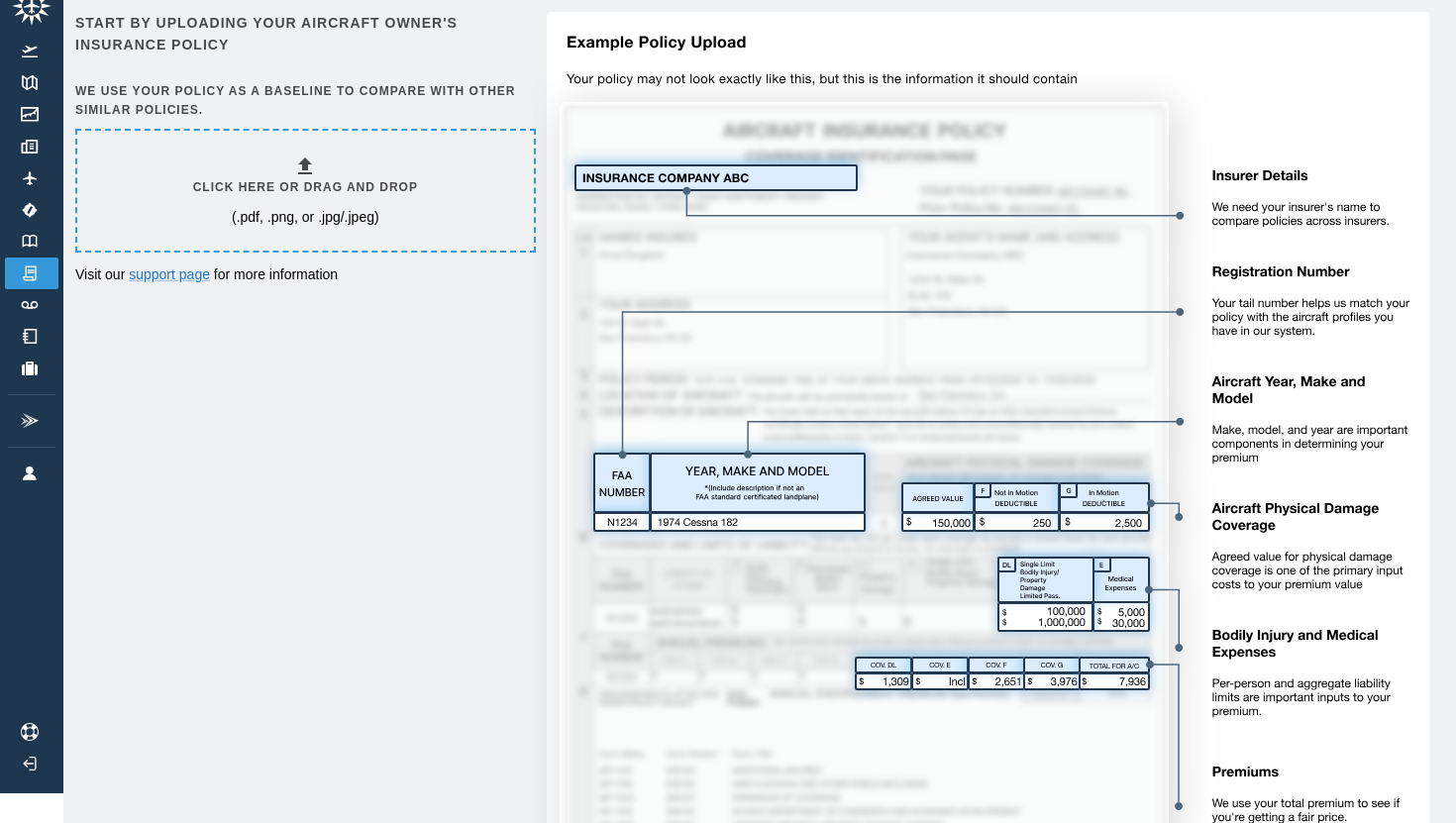 click 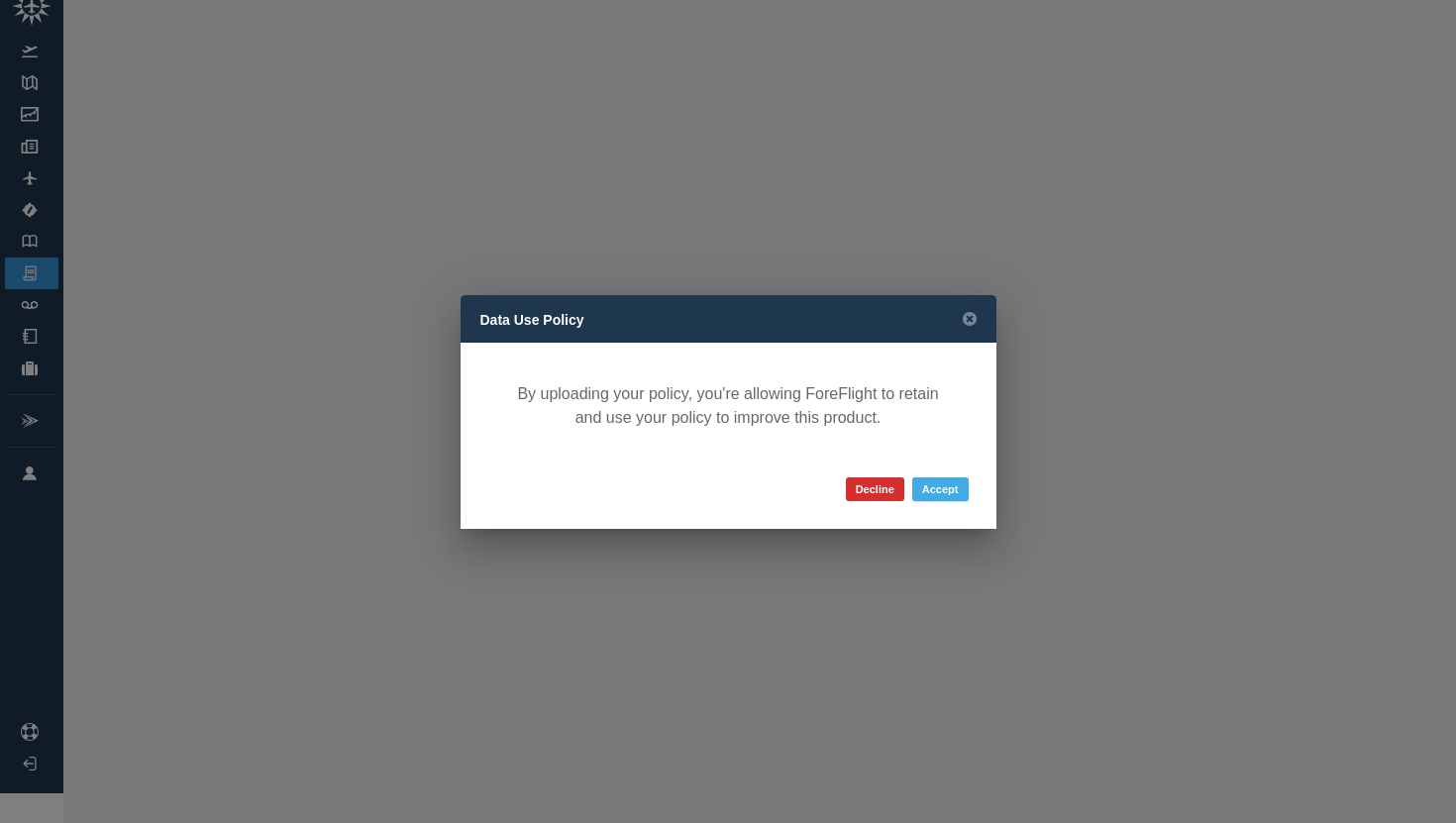 click on "Accept" at bounding box center [940, 489] 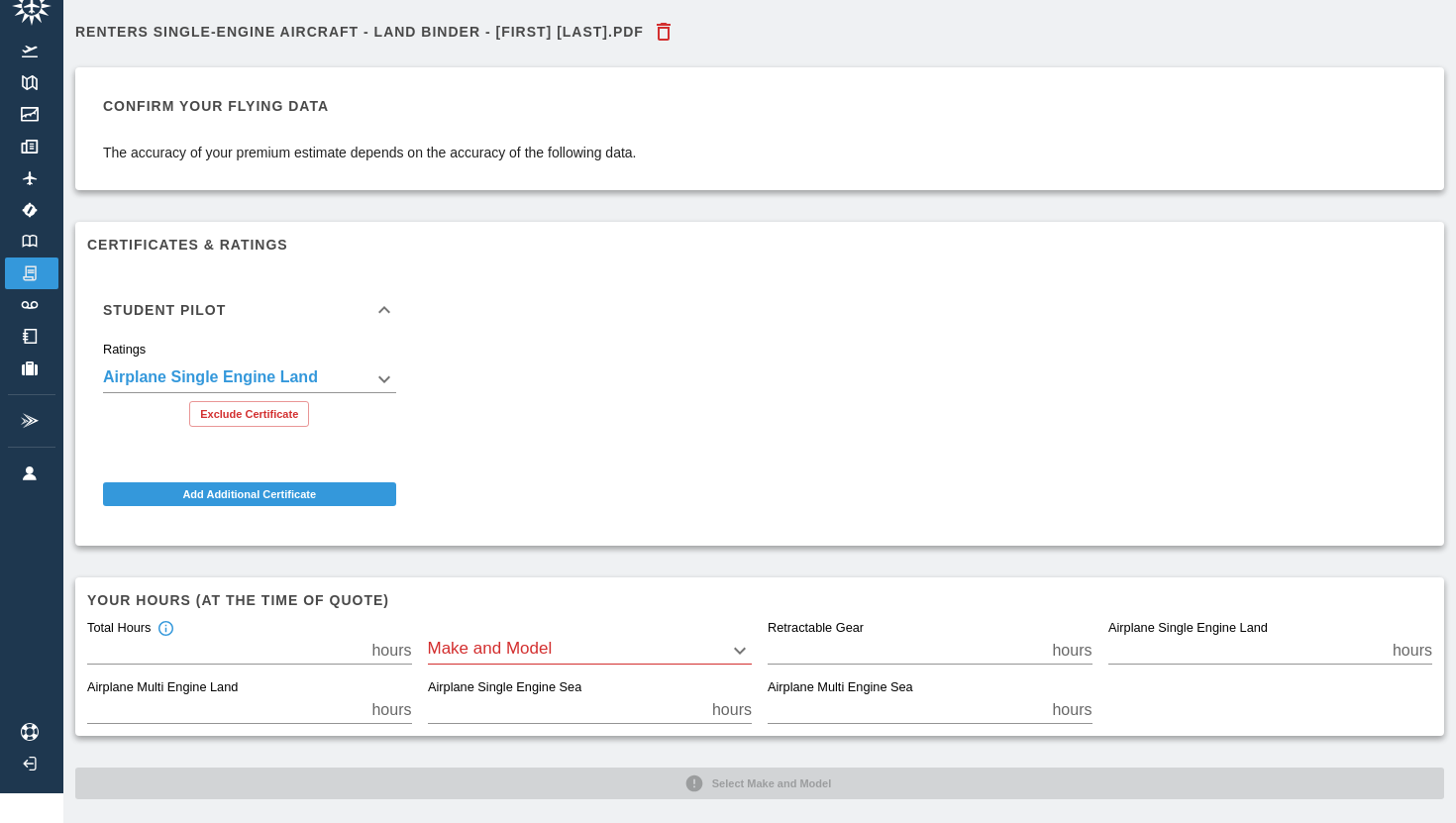 scroll, scrollTop: 48, scrollLeft: 0, axis: vertical 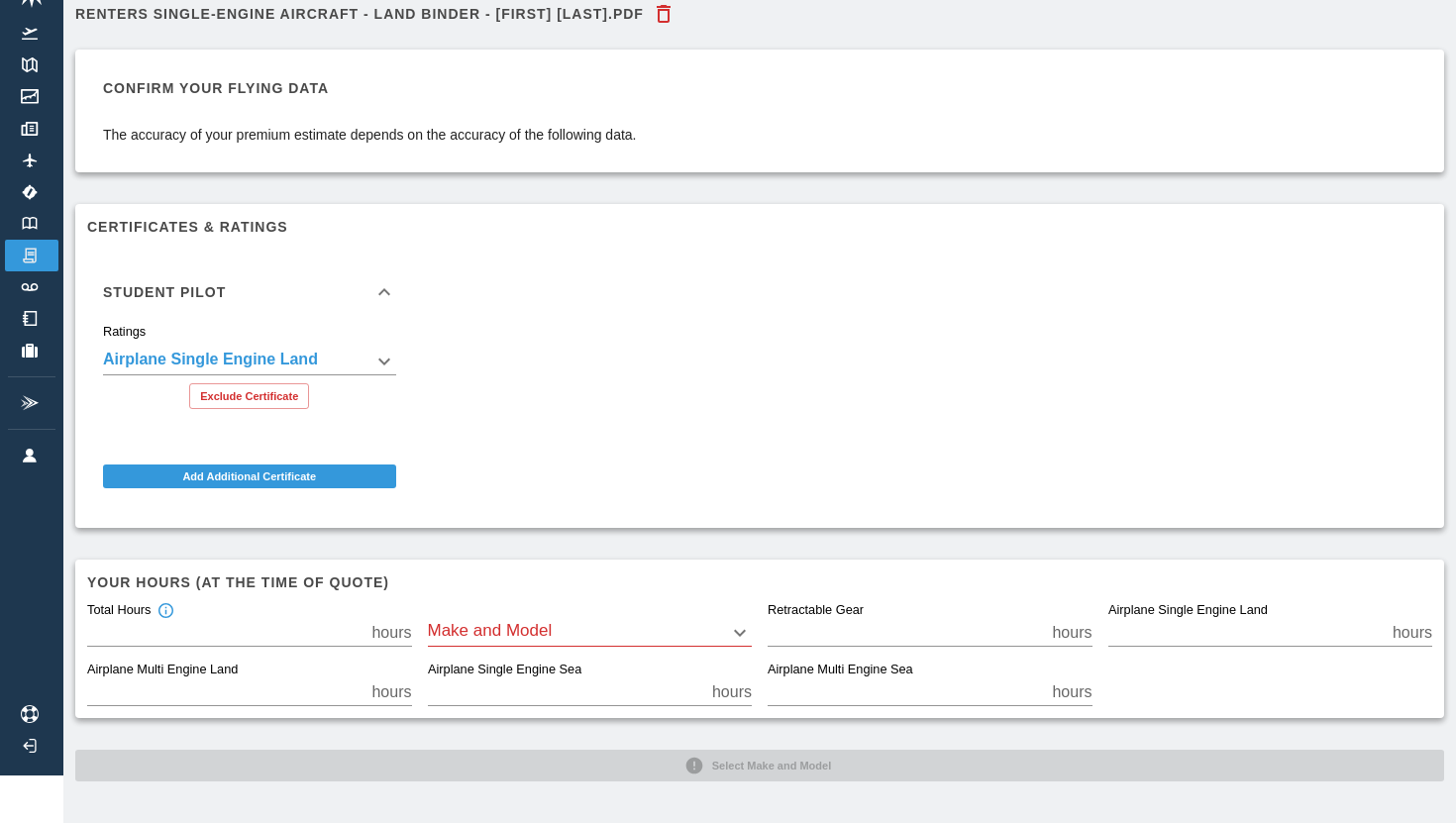 click on "**********" at bounding box center (728, 363) 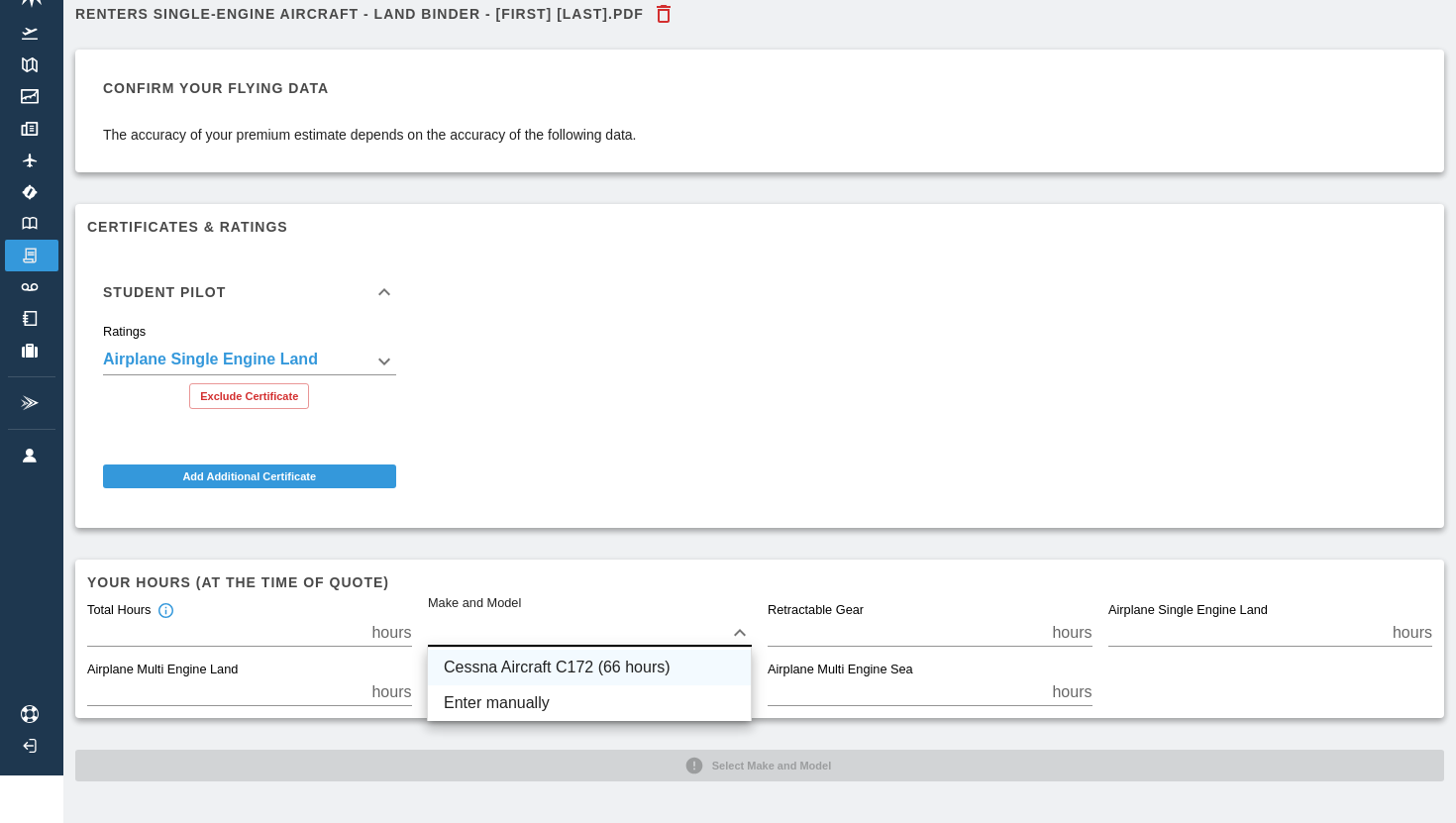 click on "Cessna Aircraft C172 (66 hours)" at bounding box center [589, 668] 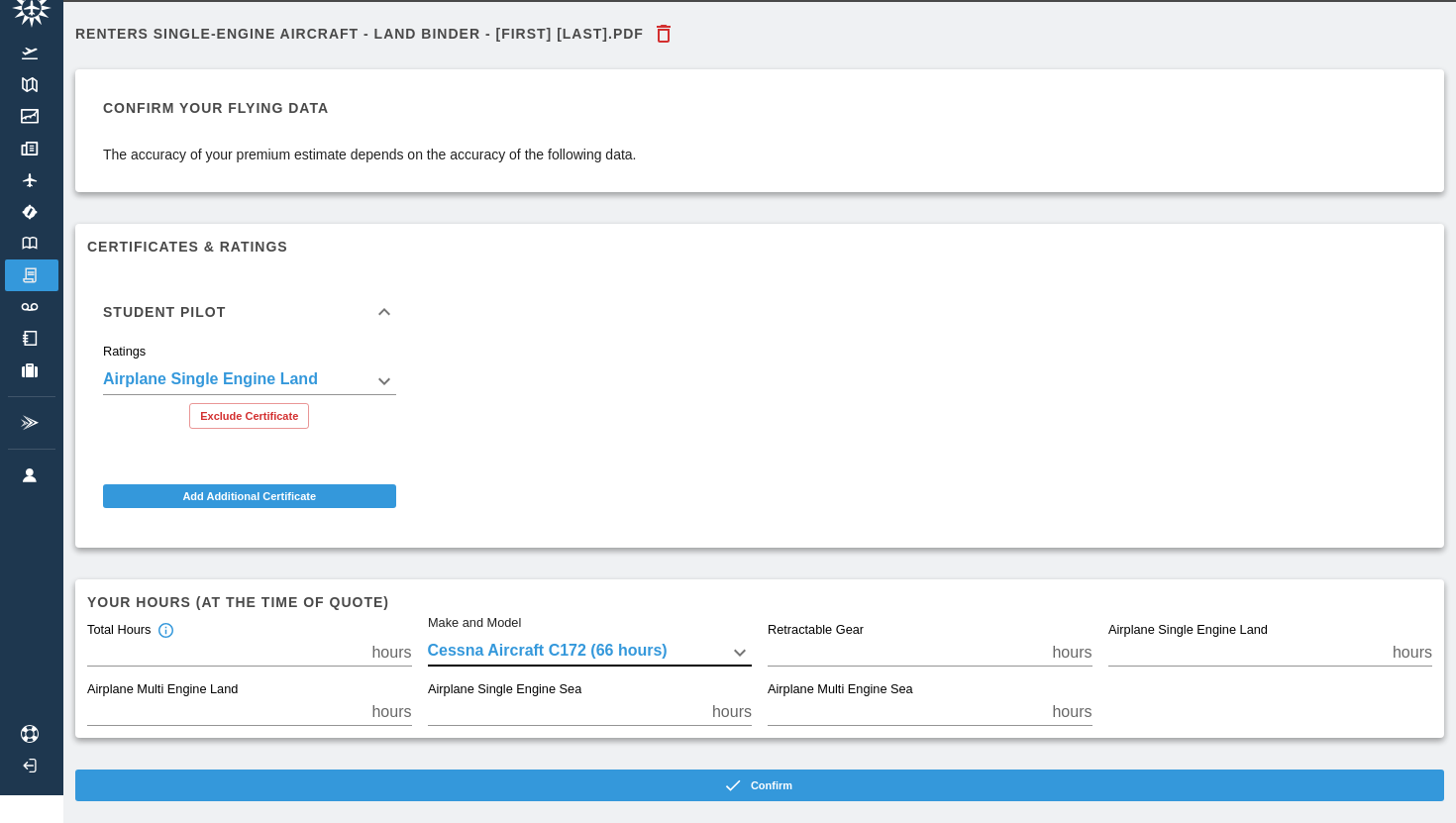 scroll, scrollTop: 48, scrollLeft: 0, axis: vertical 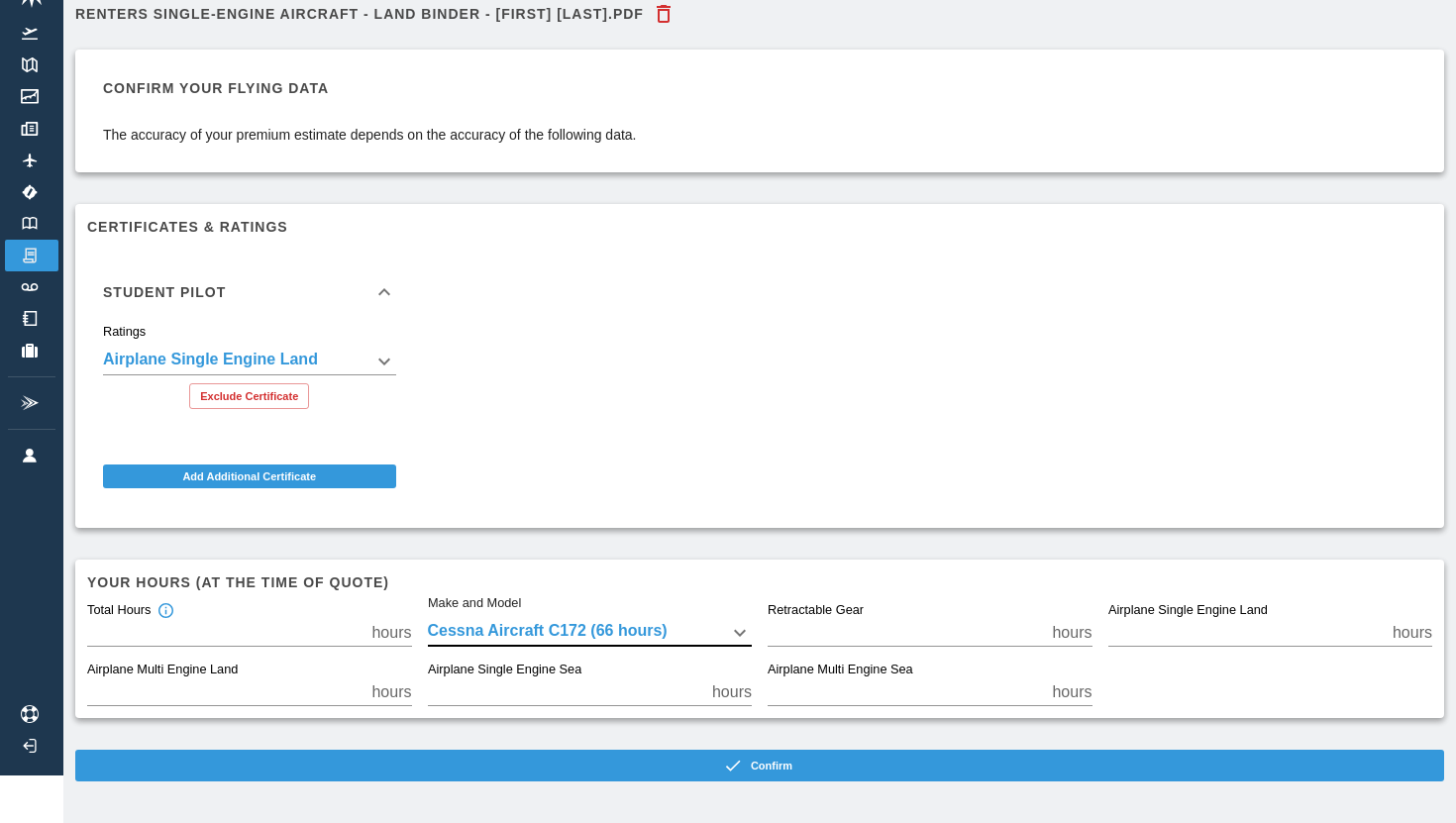 click on "**********" at bounding box center (728, 363) 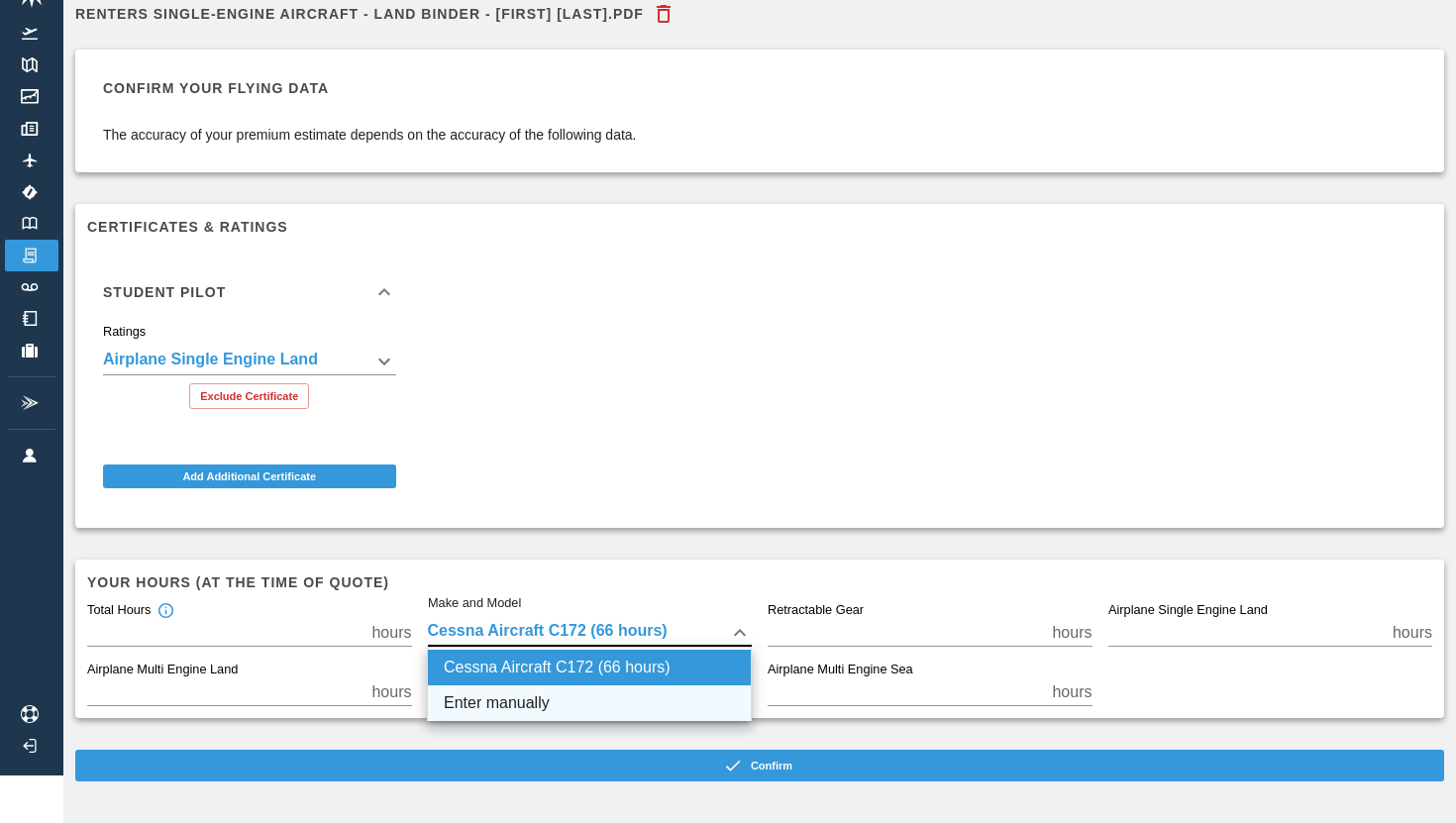 click on "Enter manually" at bounding box center [589, 703] 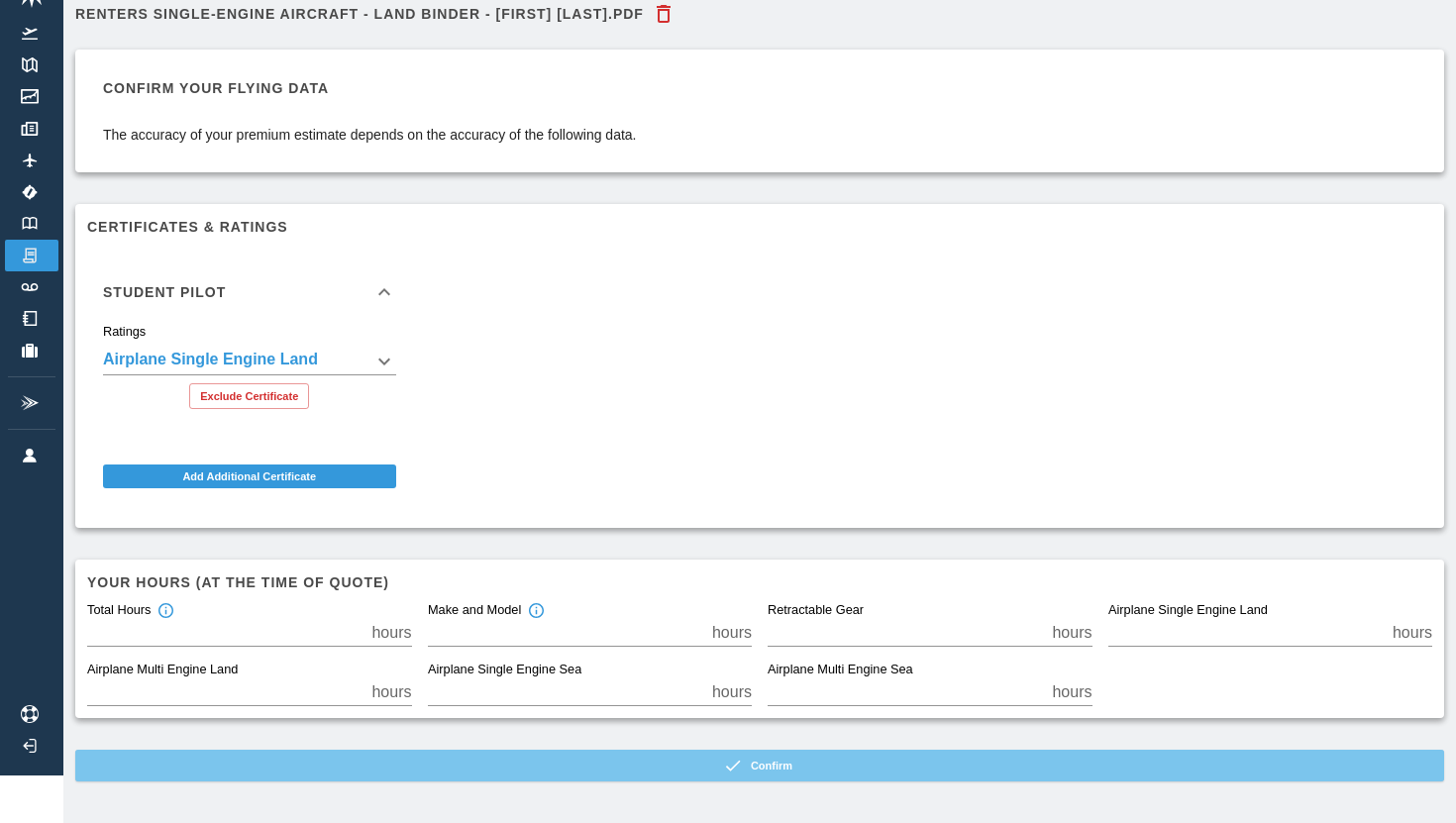 click on "Confirm" at bounding box center (760, 766) 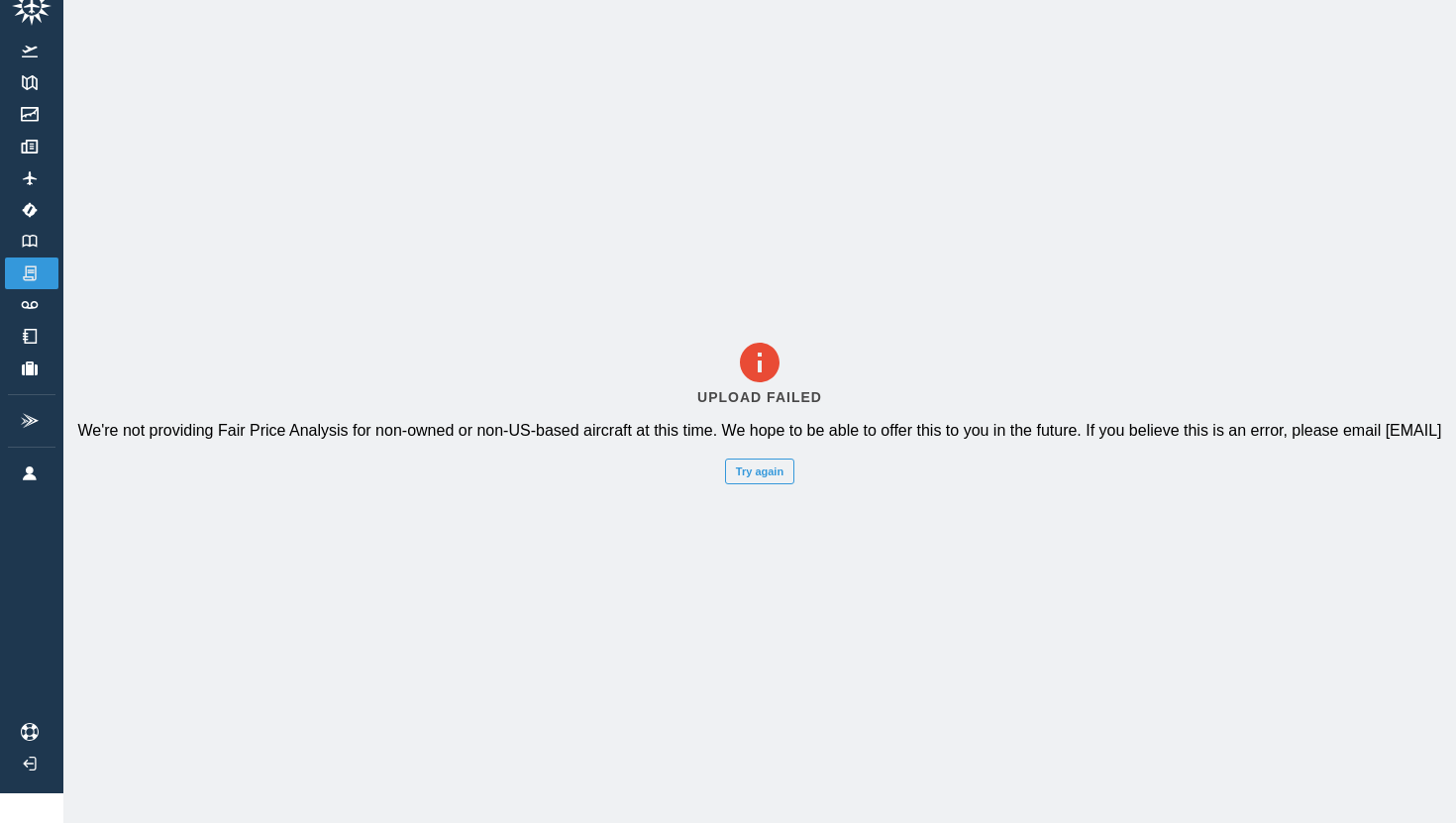 click on "Upload Failed We're not providing Fair Price Analysis for non-owned or non-US-based aircraft at this time. We hope to be able to offer this to you in the future. If you believe this is an error, please email [EMAIL] Try again" at bounding box center (760, 411) 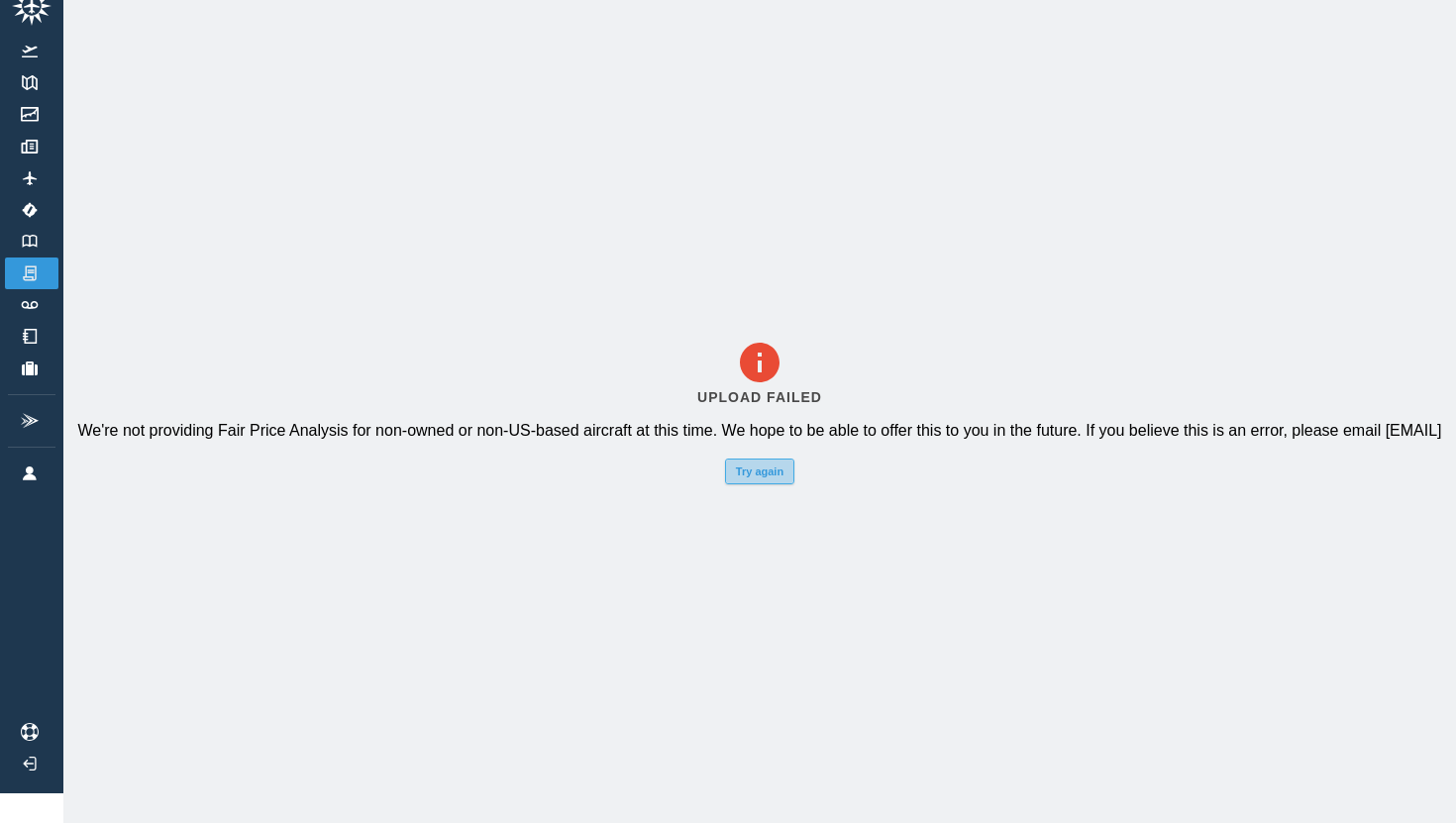 click on "Try again" at bounding box center (760, 471) 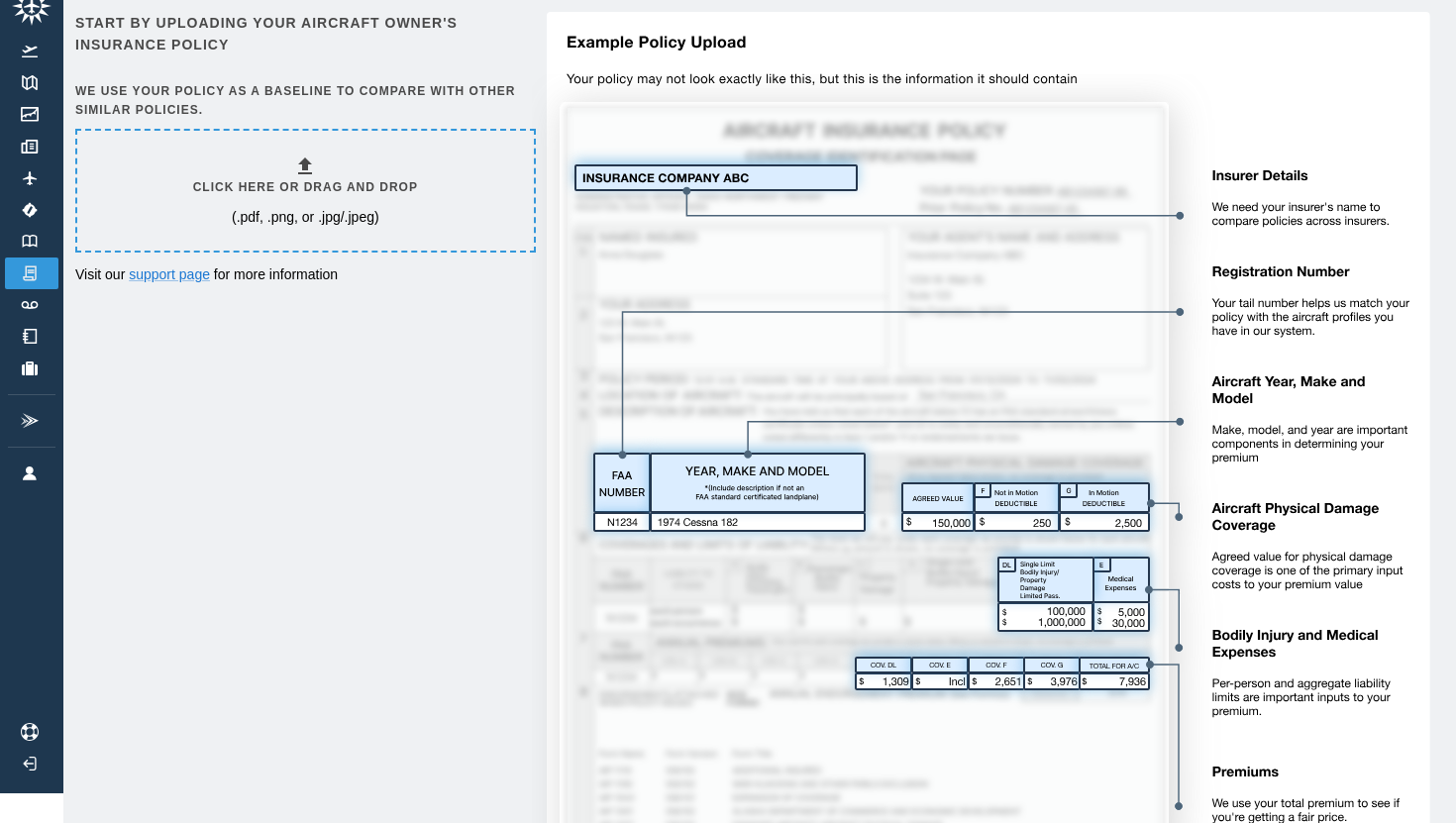 click on "Start by uploading your aircraft owner's insurance policy We use your policy as a baseline to compare with other similar policies.   Click here or drag and drop (.pdf, .png, or .jpg/.jpeg) Visit our   support page   for more information" at bounding box center (760, 491) 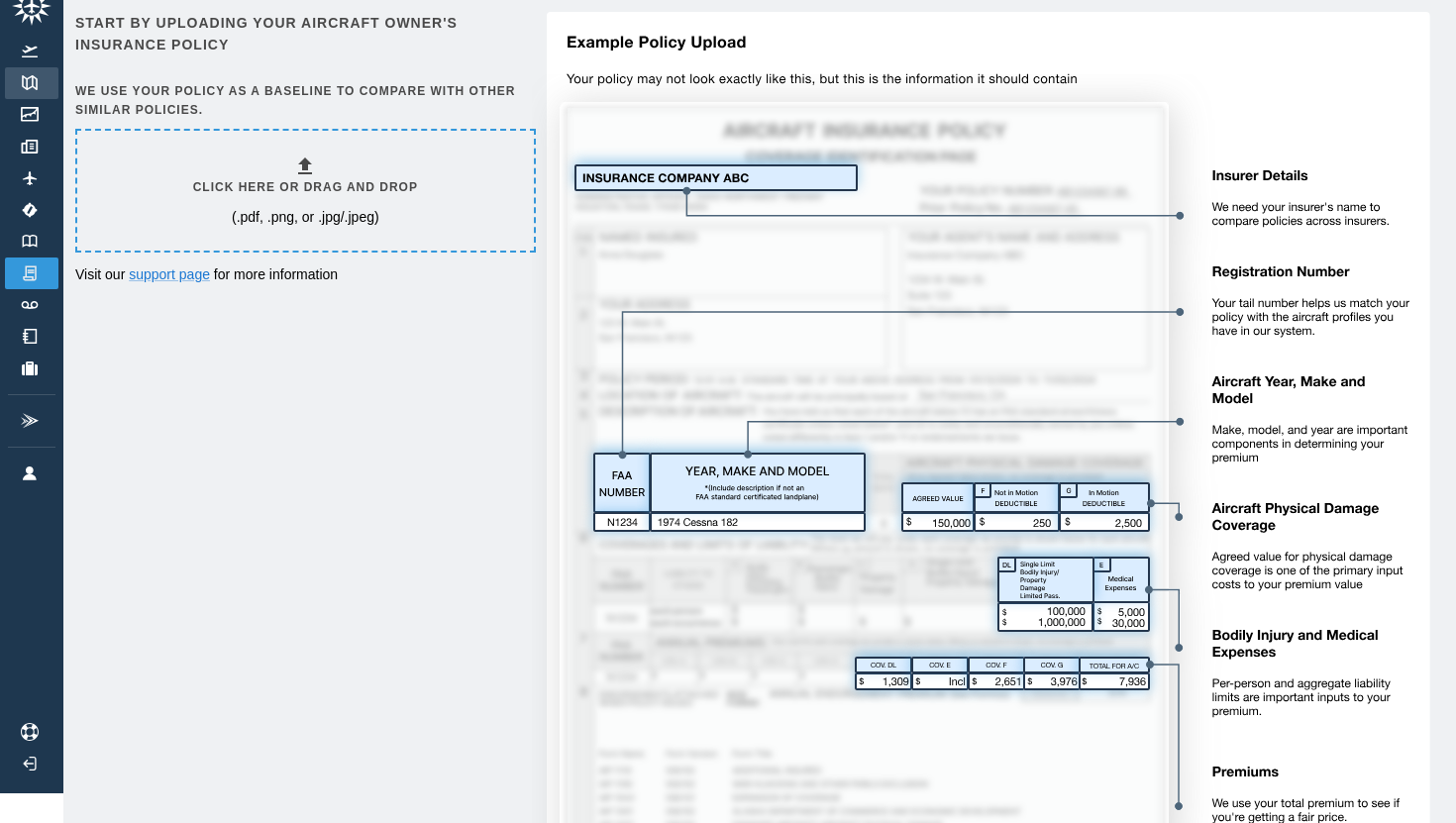 click at bounding box center (30, 82) 